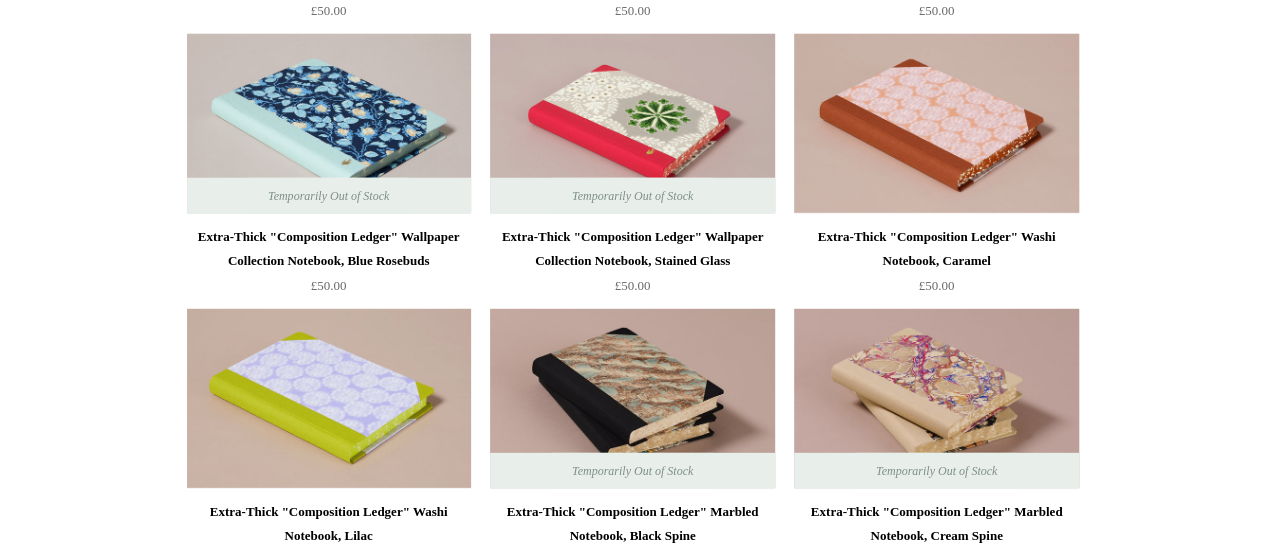 scroll, scrollTop: 2702, scrollLeft: 0, axis: vertical 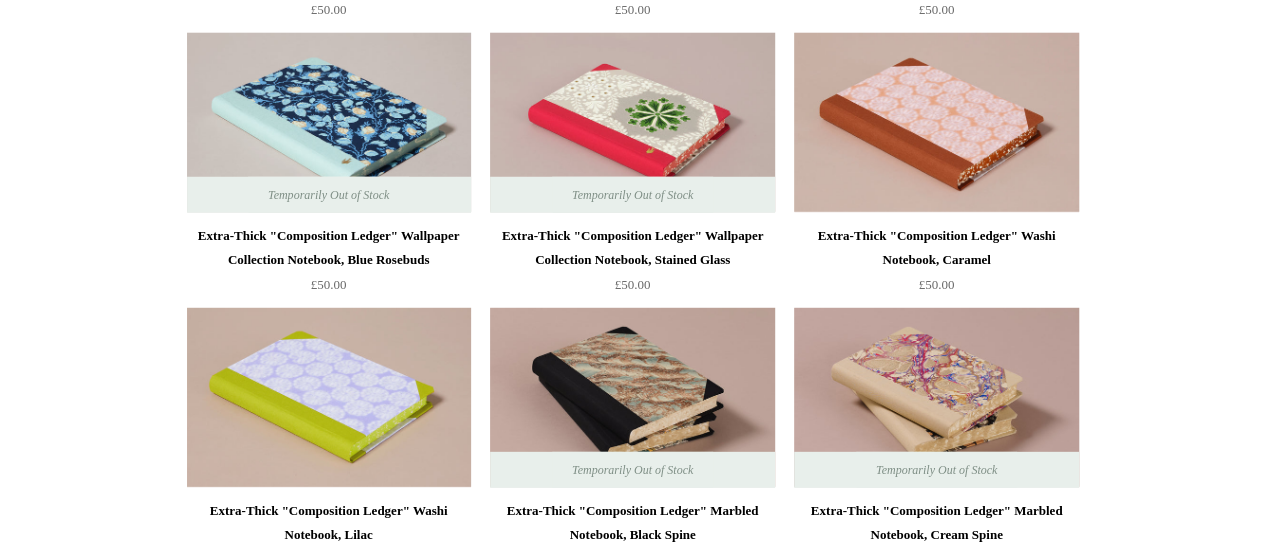 drag, startPoint x: 458, startPoint y: 226, endPoint x: 9, endPoint y: 283, distance: 452.60358 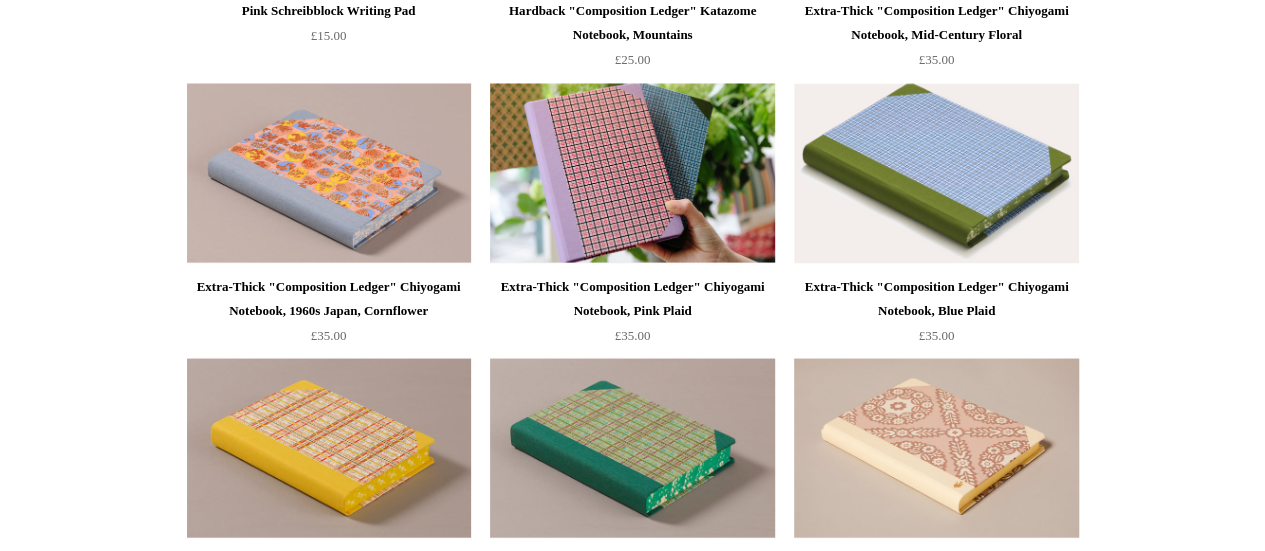 scroll, scrollTop: 1826, scrollLeft: 0, axis: vertical 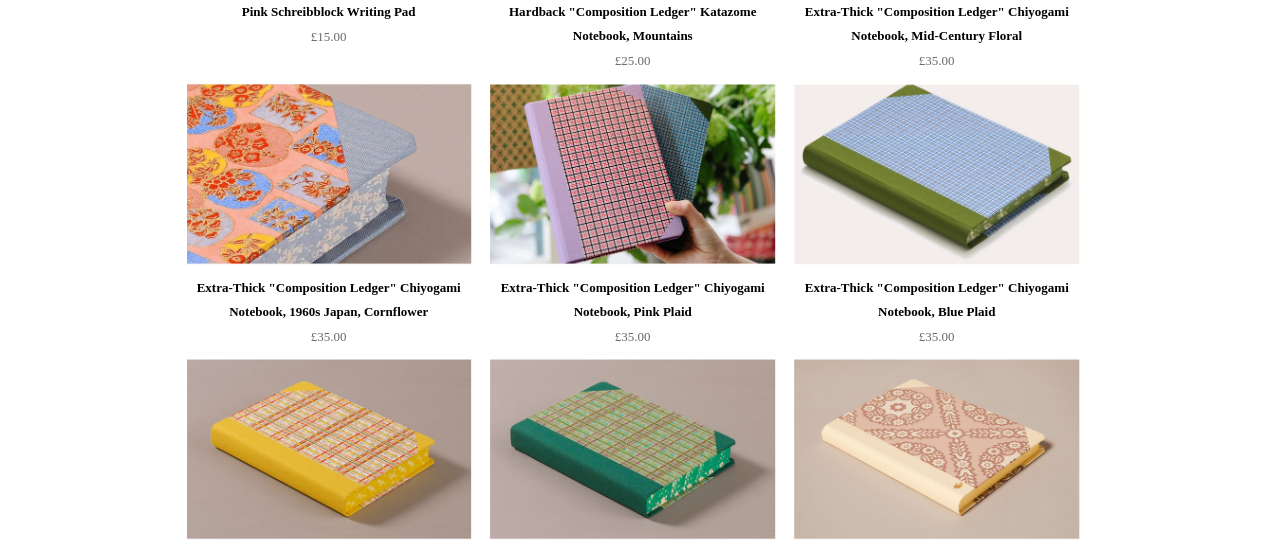 click at bounding box center (329, 174) 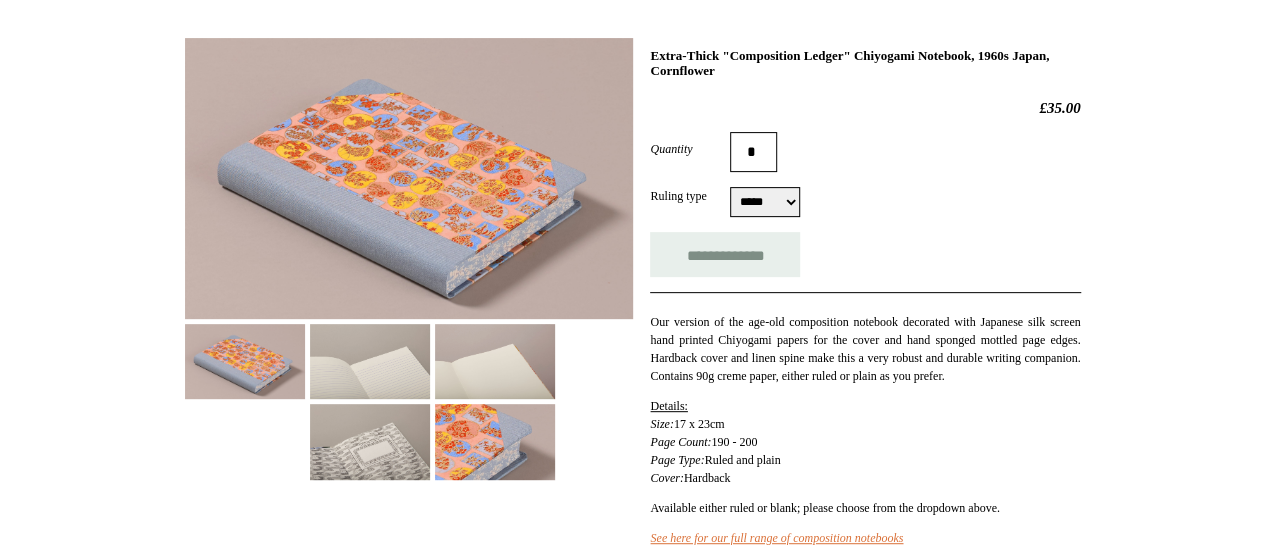 scroll, scrollTop: 270, scrollLeft: 0, axis: vertical 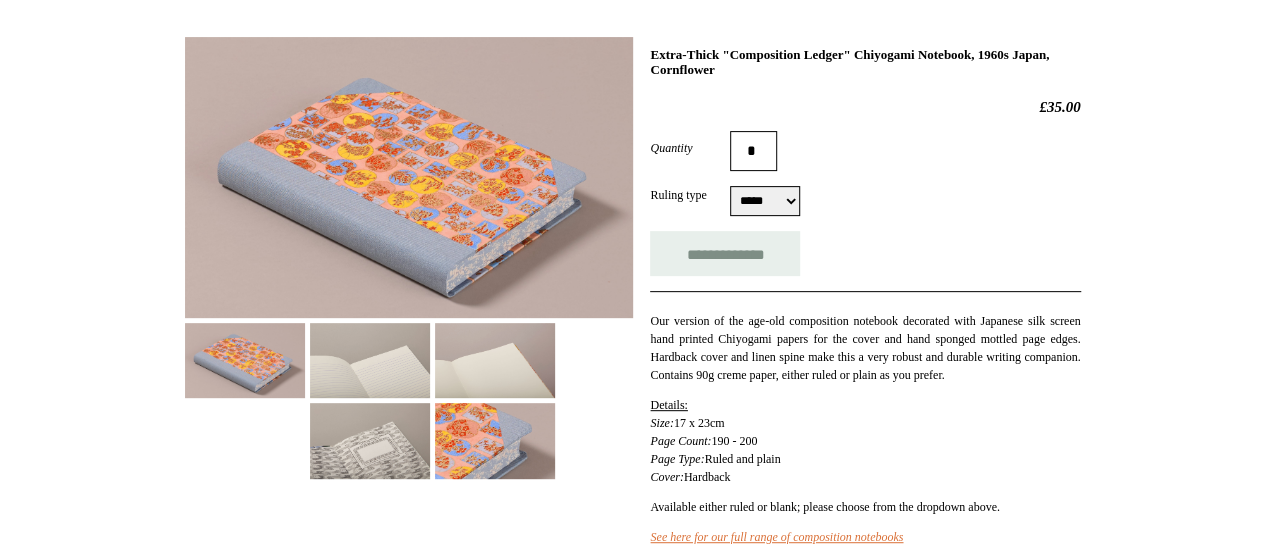 click at bounding box center [370, 360] 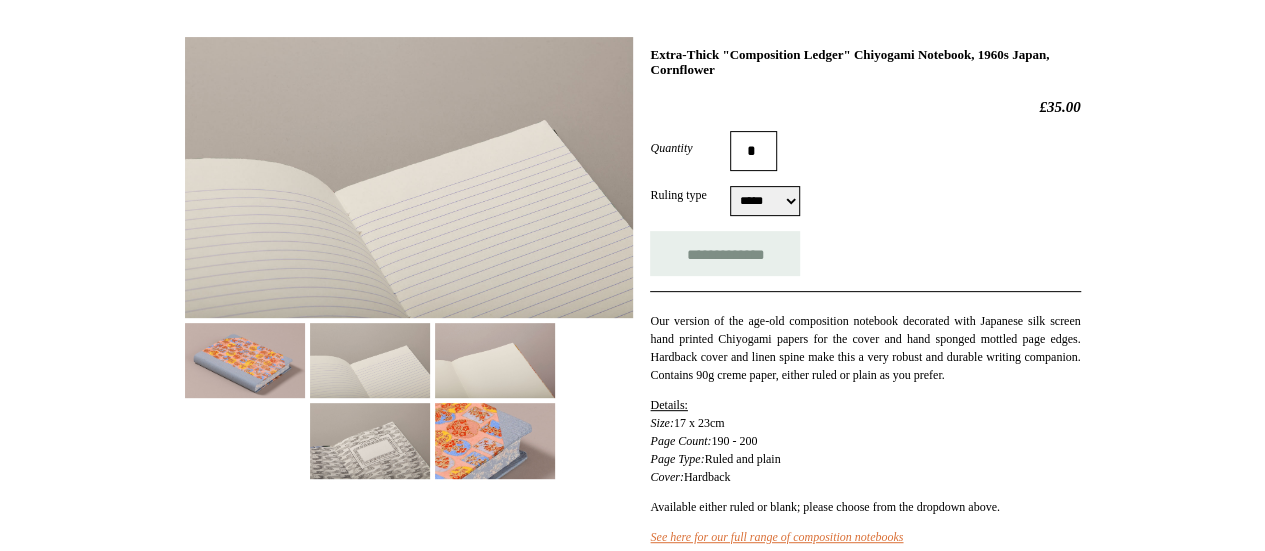 click at bounding box center [495, 360] 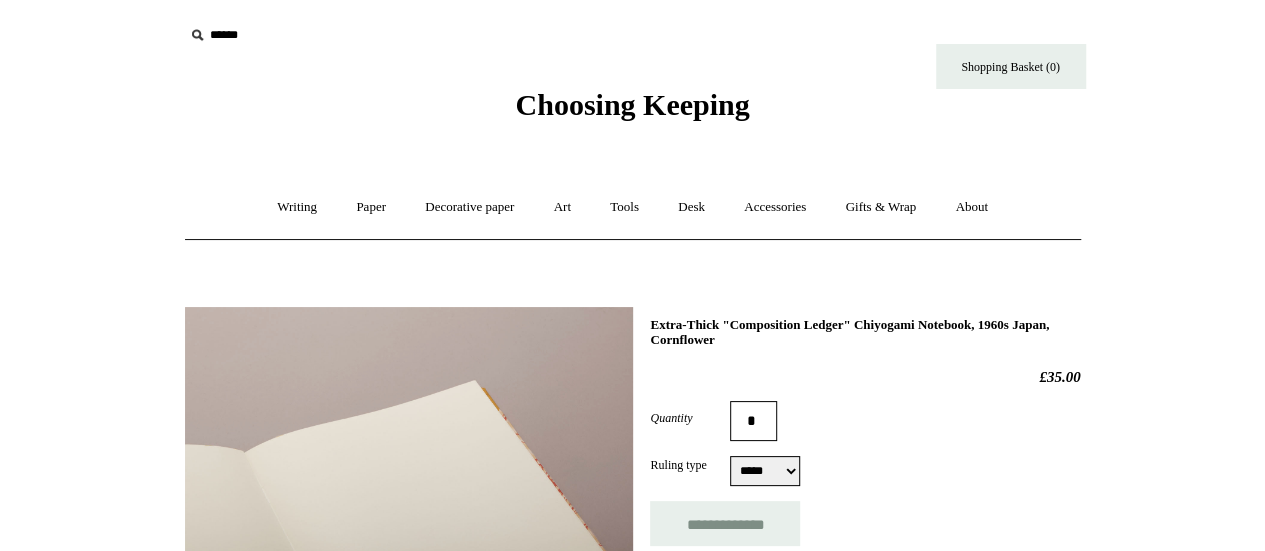 scroll, scrollTop: 149, scrollLeft: 0, axis: vertical 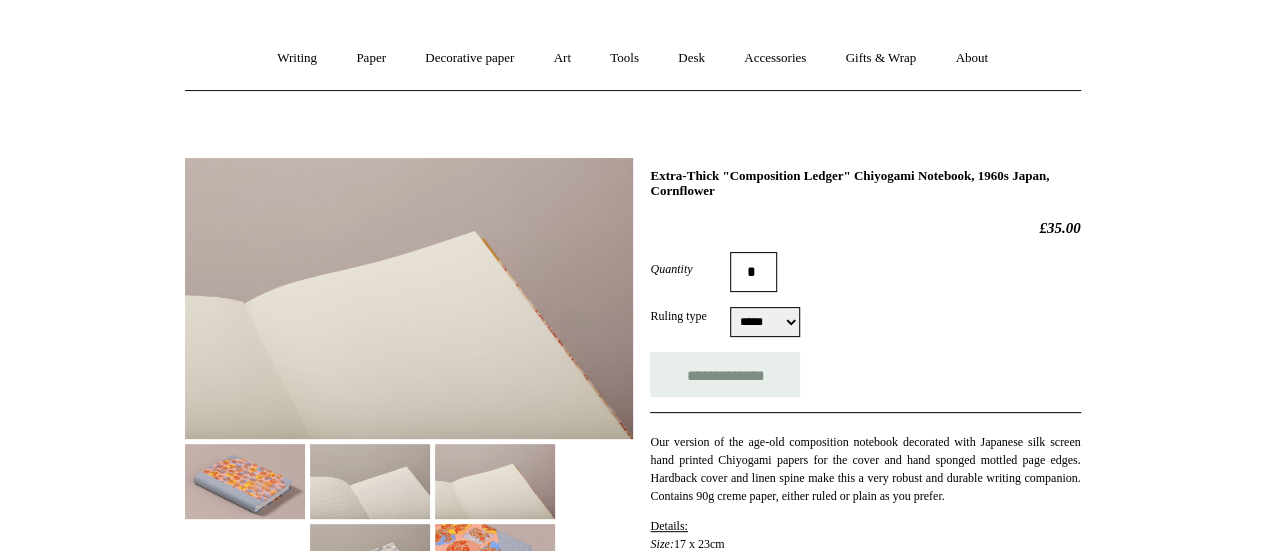 click on "***** *****" at bounding box center (765, 322) 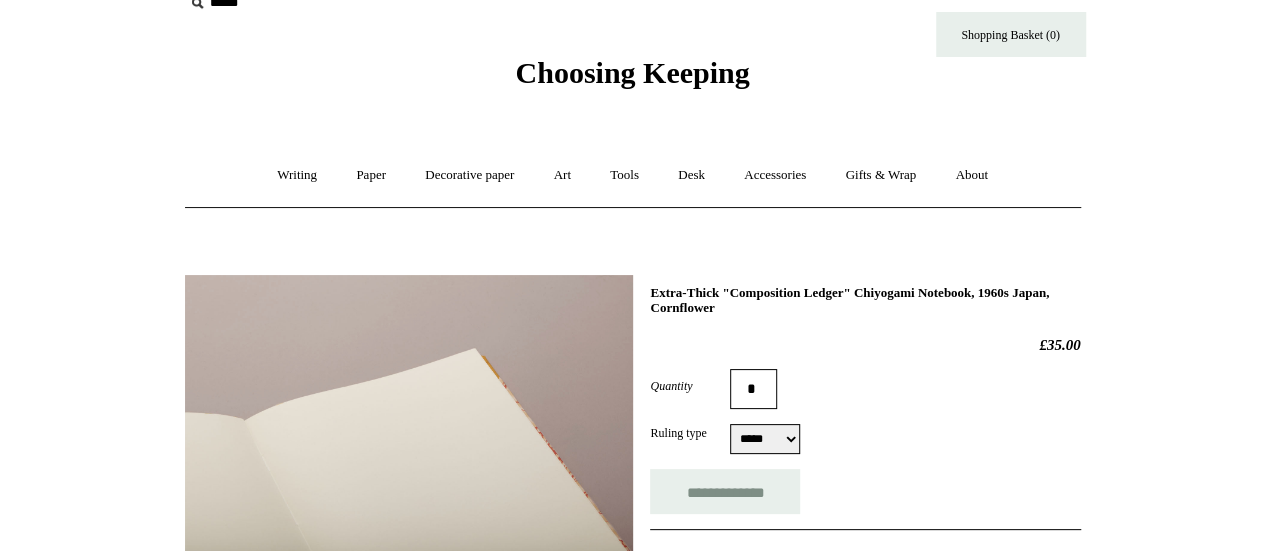 scroll, scrollTop: 0, scrollLeft: 0, axis: both 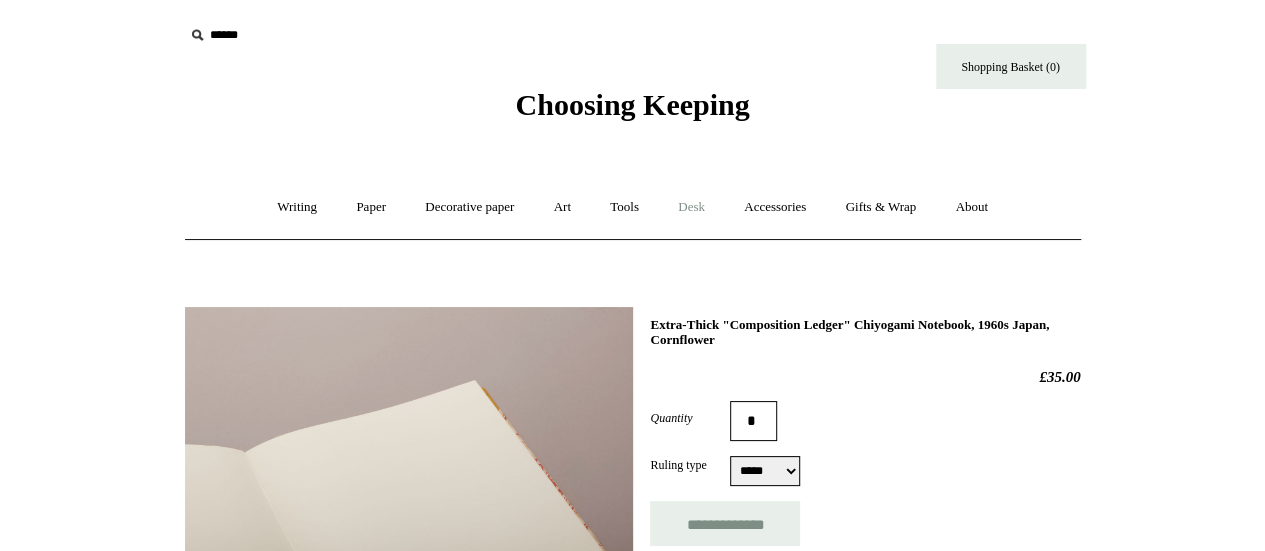 click on "Desk +" at bounding box center [691, 207] 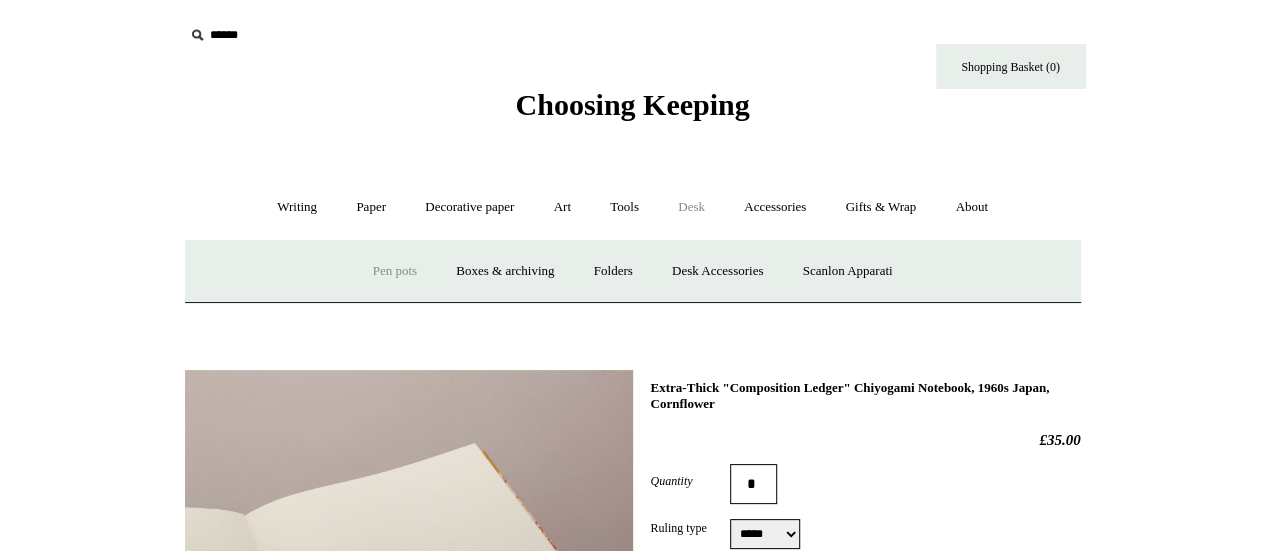 click on "Pen pots" at bounding box center (395, 271) 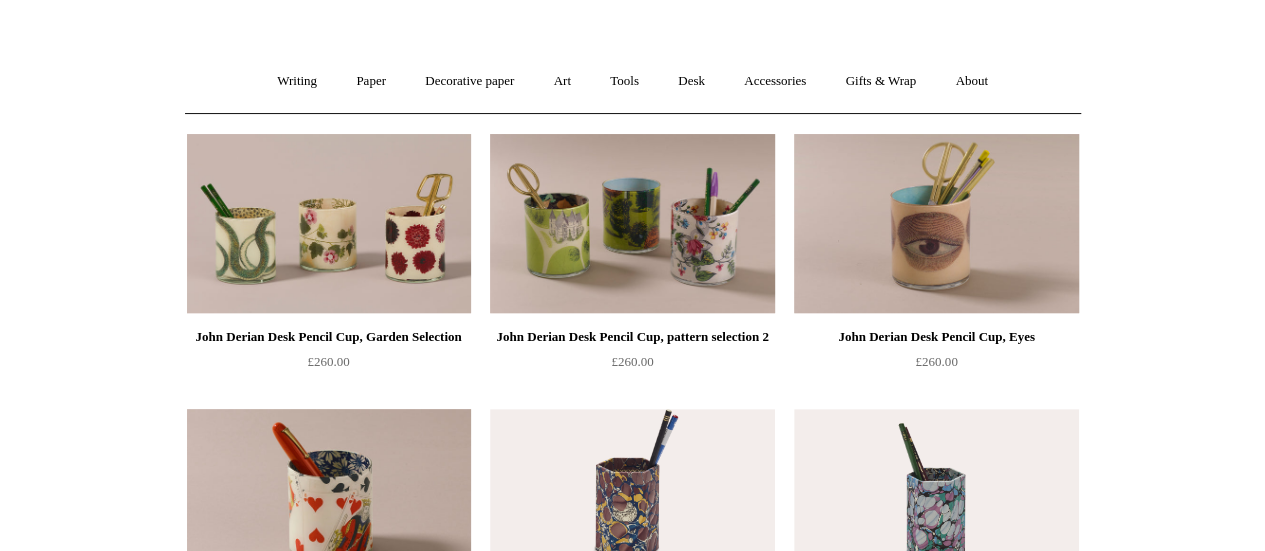 scroll, scrollTop: 61, scrollLeft: 0, axis: vertical 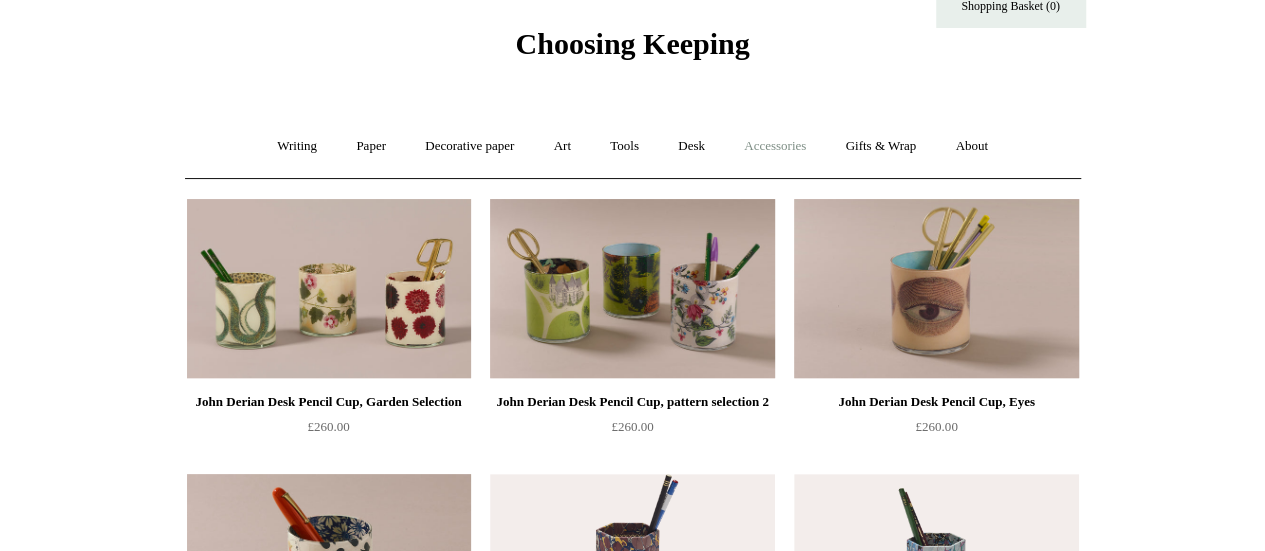 click on "Accessories +" at bounding box center (775, 146) 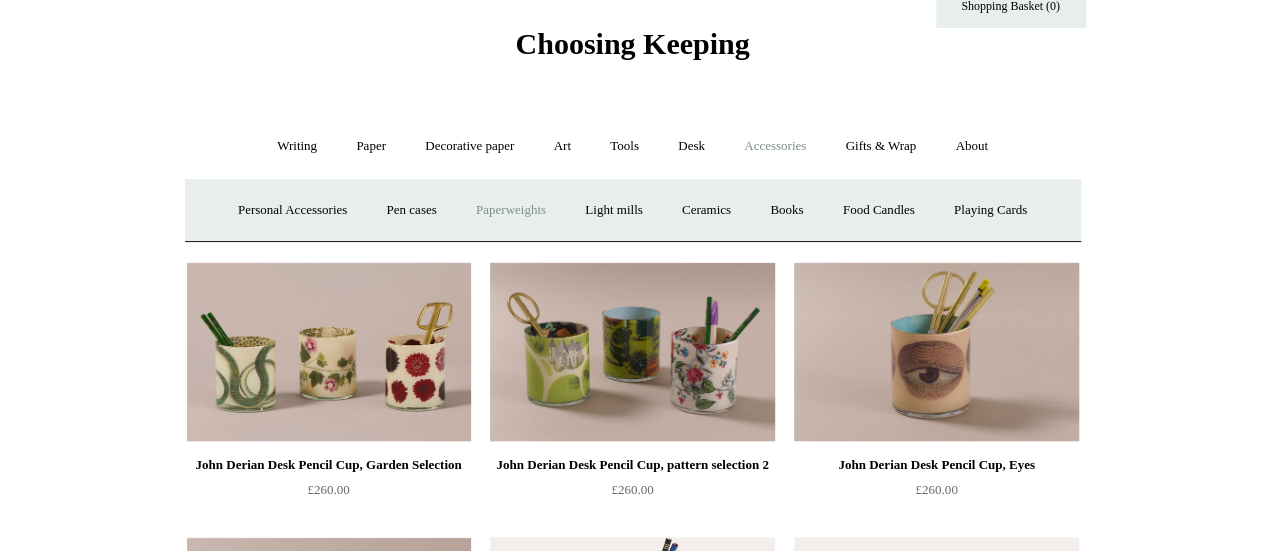 click on "Paperweights +" at bounding box center [511, 210] 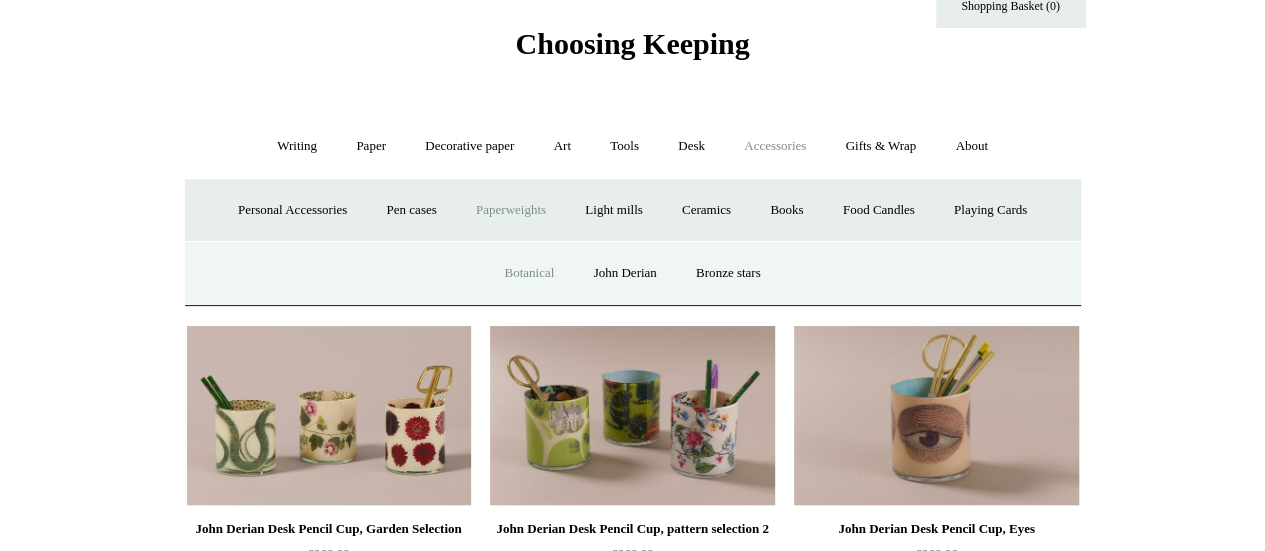 click on "Botanical" at bounding box center [529, 273] 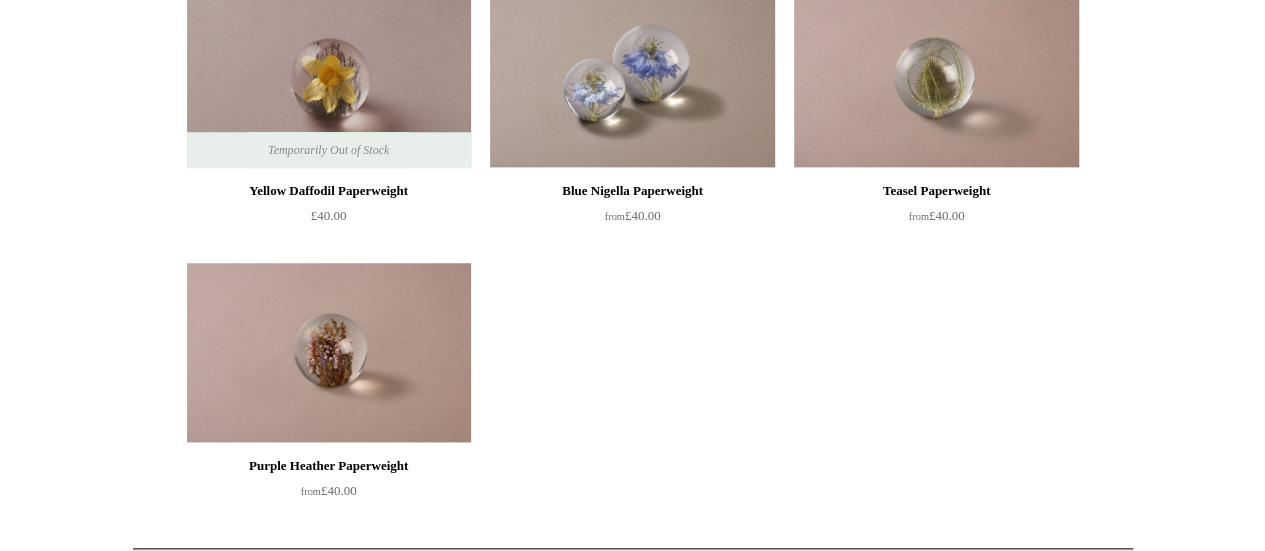 scroll, scrollTop: 821, scrollLeft: 0, axis: vertical 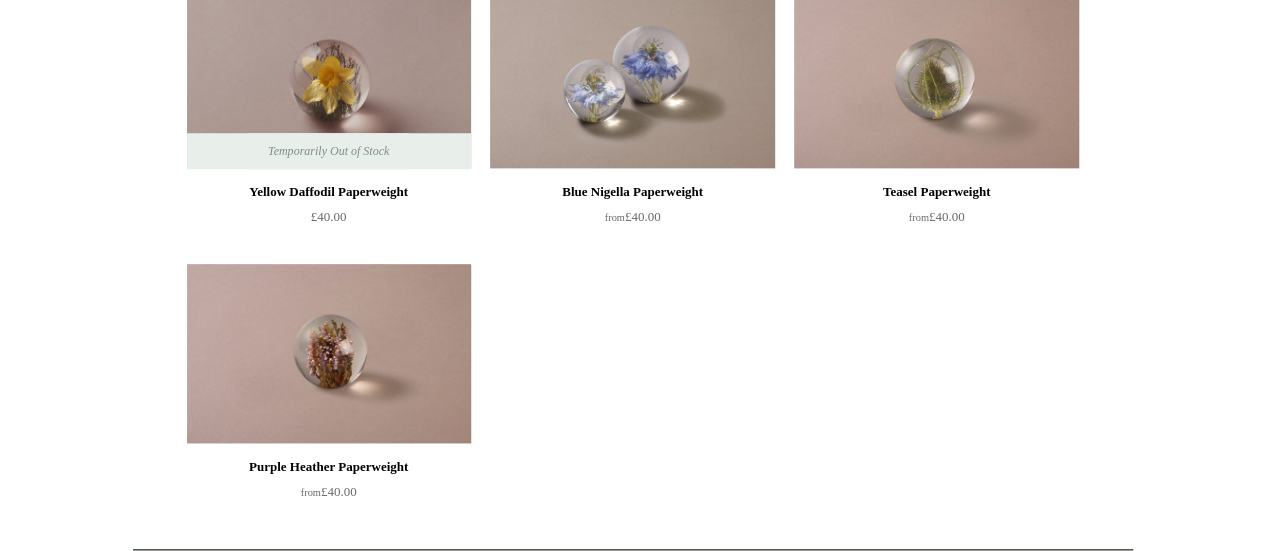 click at bounding box center [329, 354] 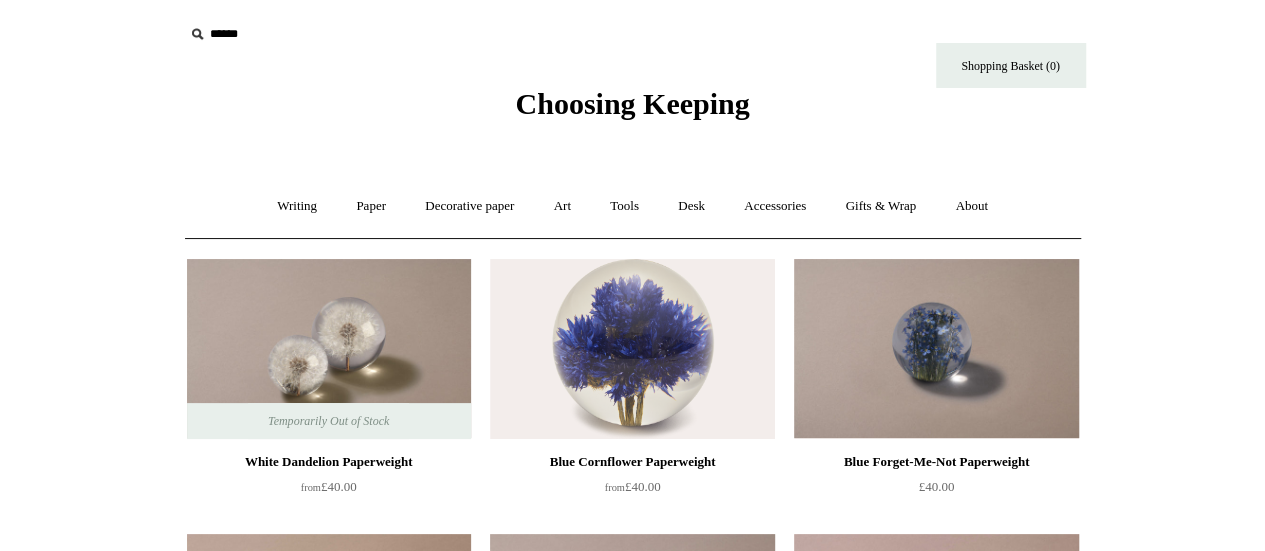scroll, scrollTop: 0, scrollLeft: 0, axis: both 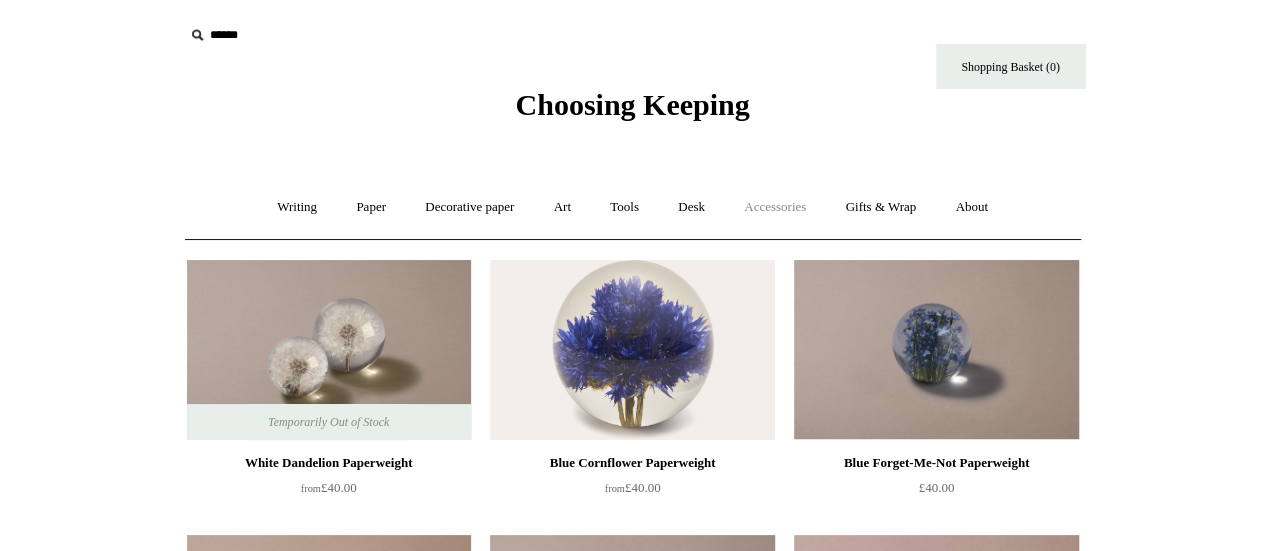 click on "Accessories +" at bounding box center [775, 207] 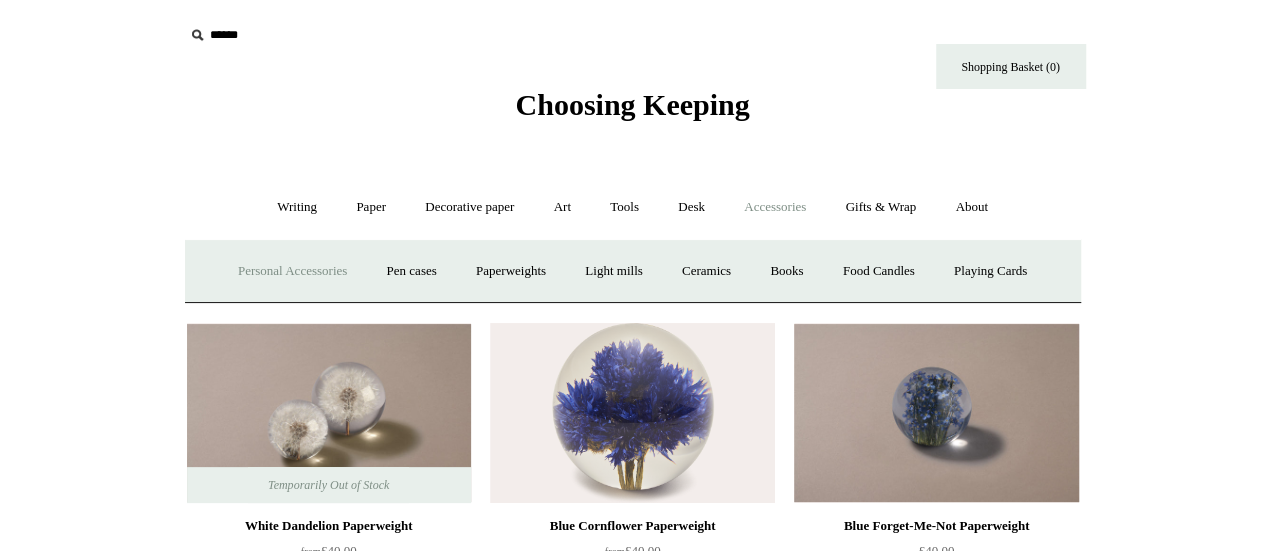click on "Personal Accessories +" at bounding box center (292, 271) 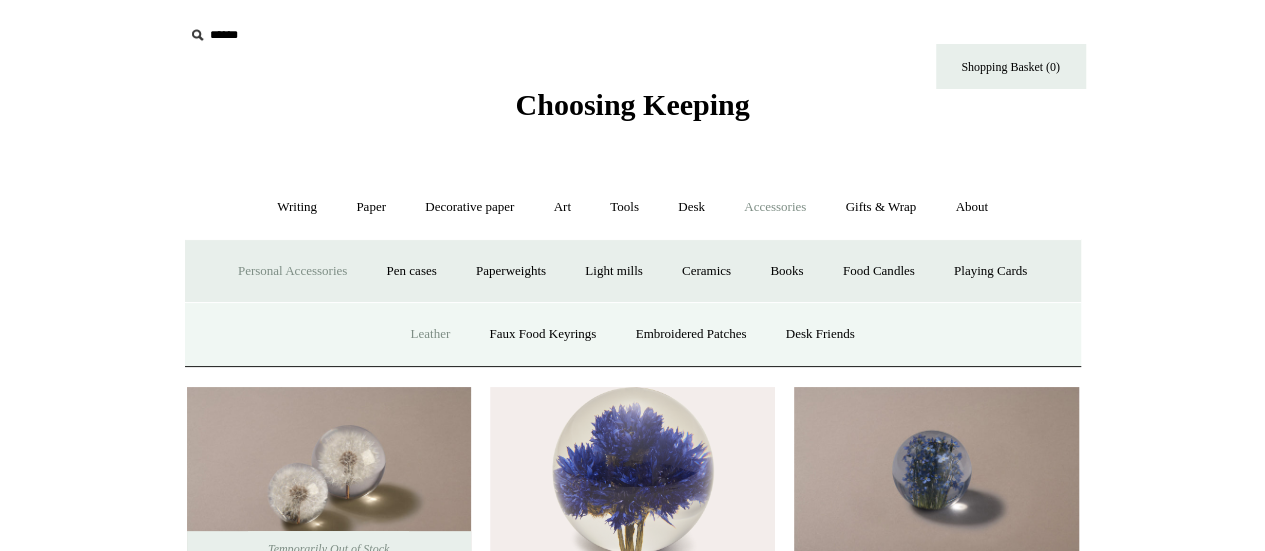 click on "Leather" at bounding box center (430, 334) 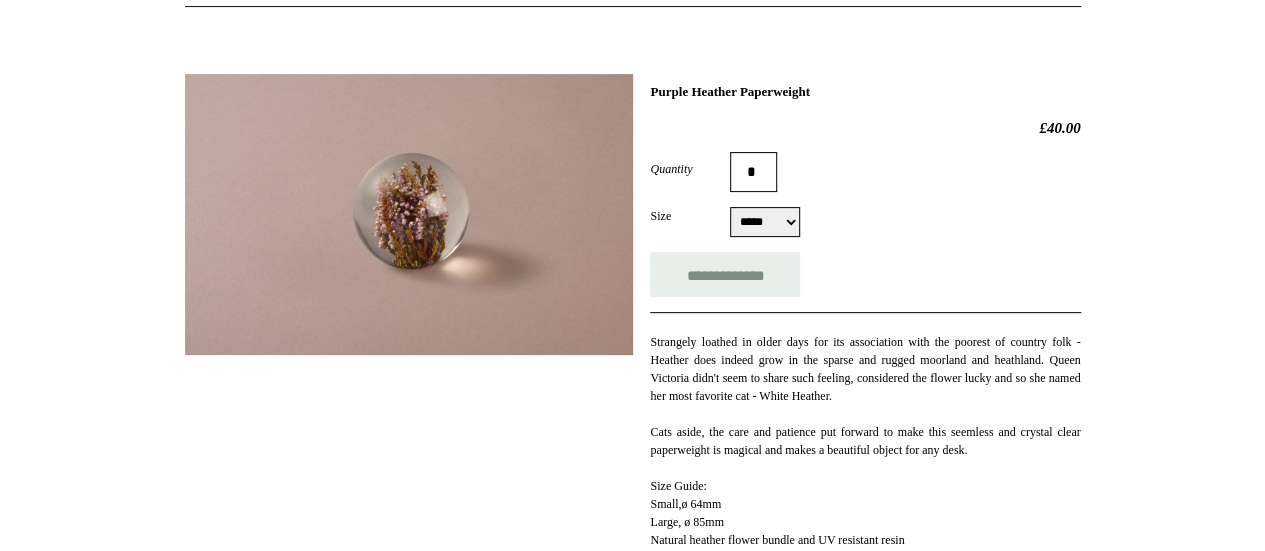 scroll, scrollTop: 234, scrollLeft: 0, axis: vertical 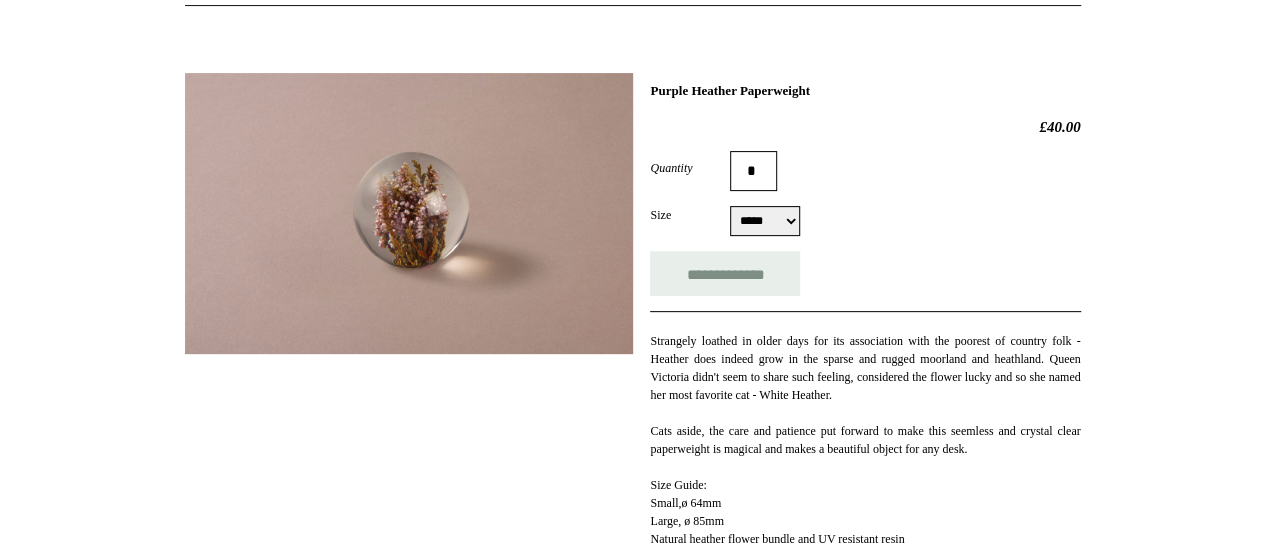 click at bounding box center [409, 213] 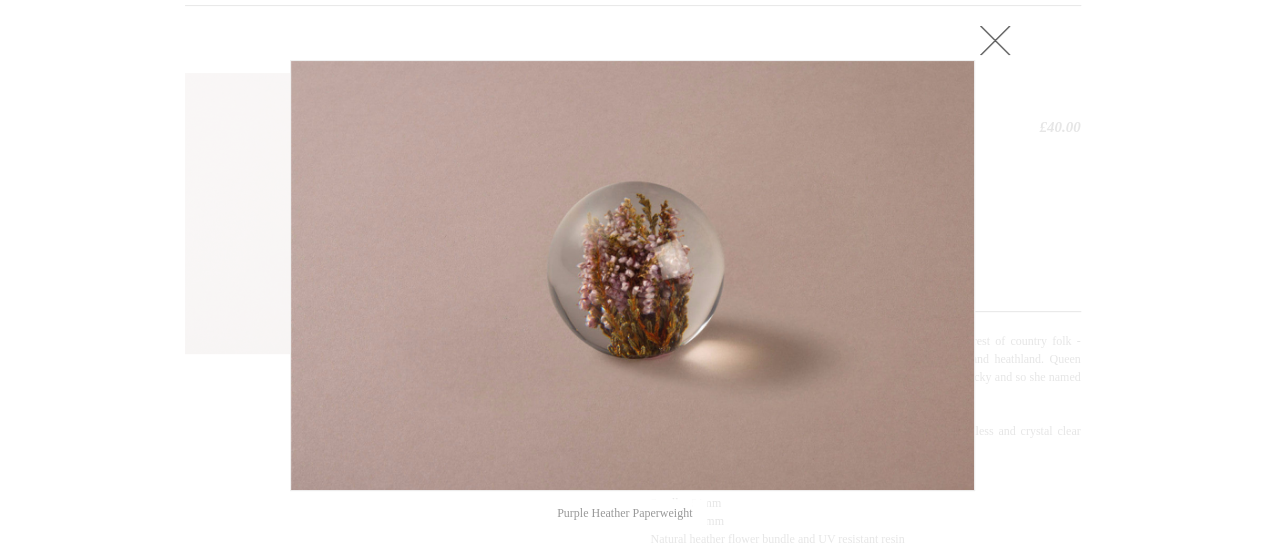 click at bounding box center [995, 40] 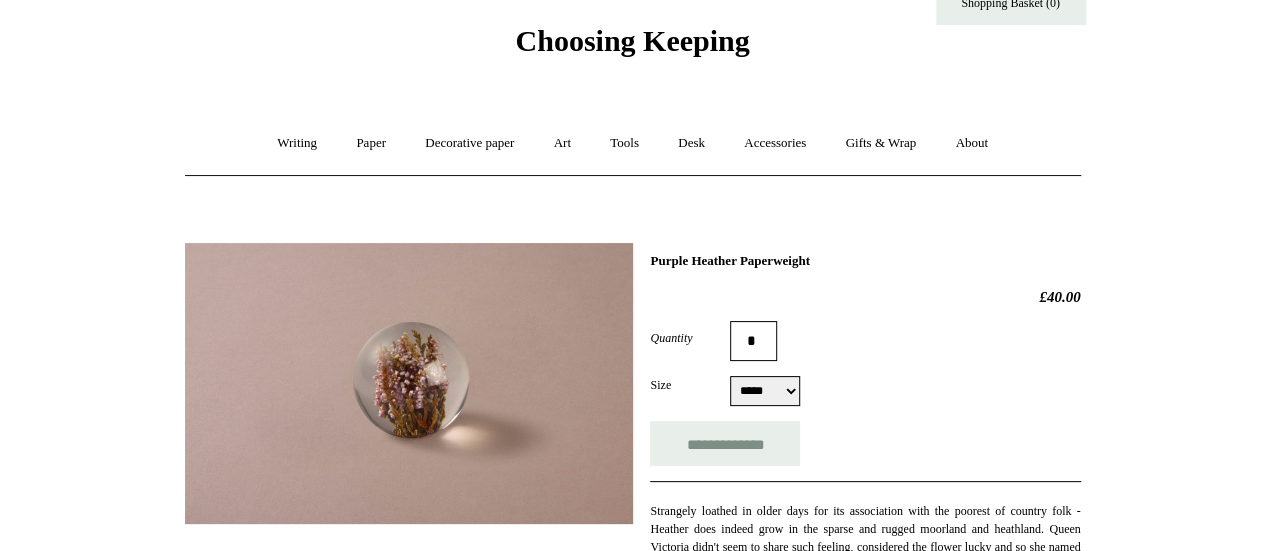scroll, scrollTop: 0, scrollLeft: 0, axis: both 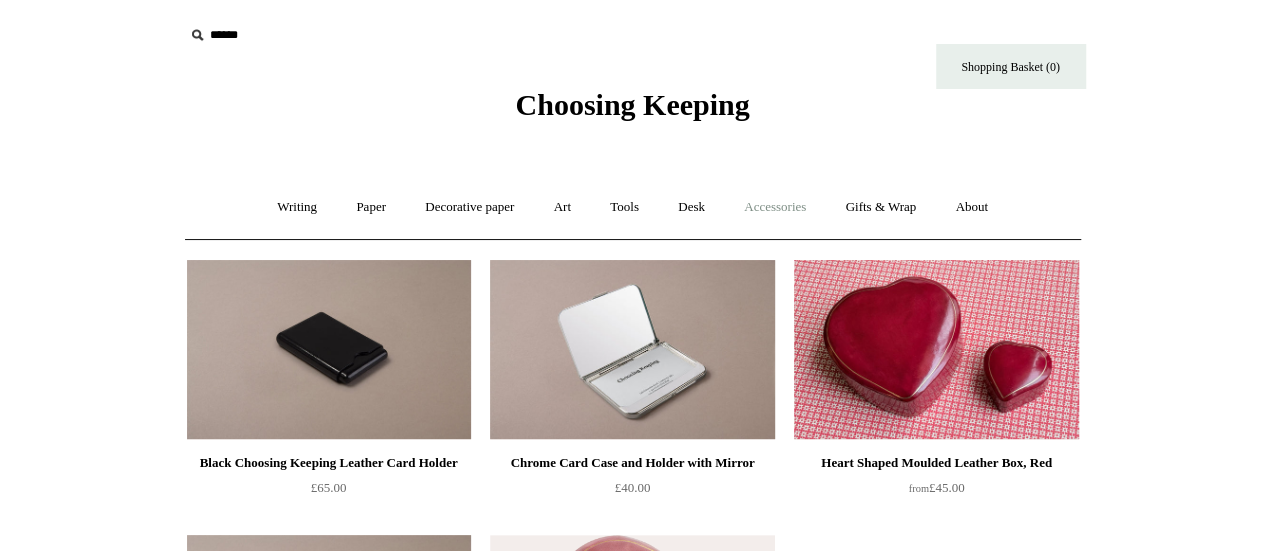 click on "Accessories +" at bounding box center (775, 207) 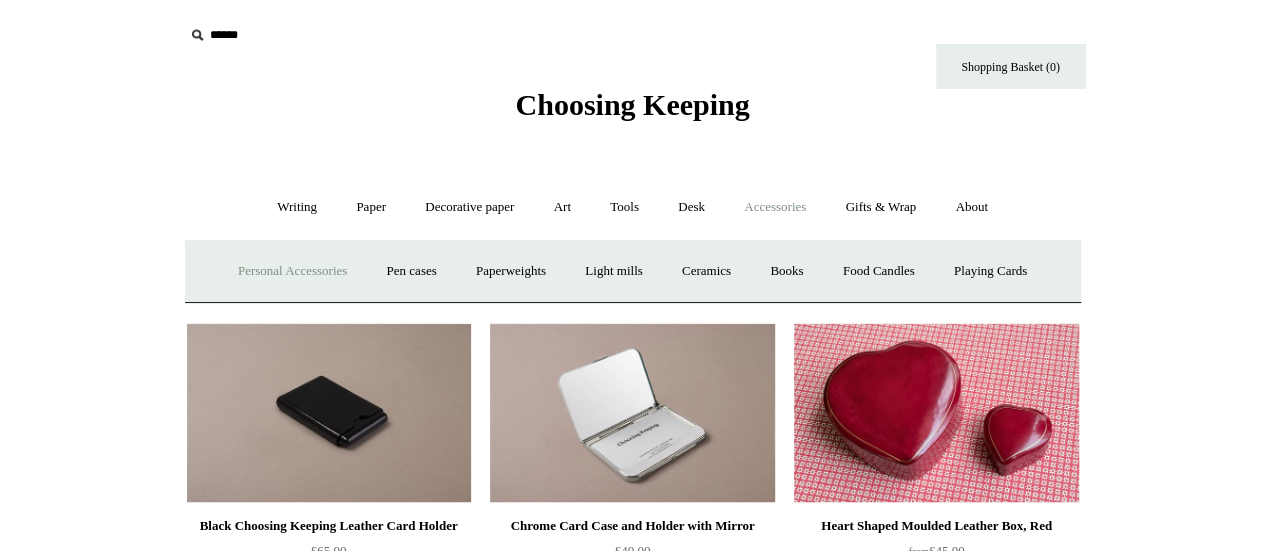 click on "Personal Accessories +" at bounding box center (292, 271) 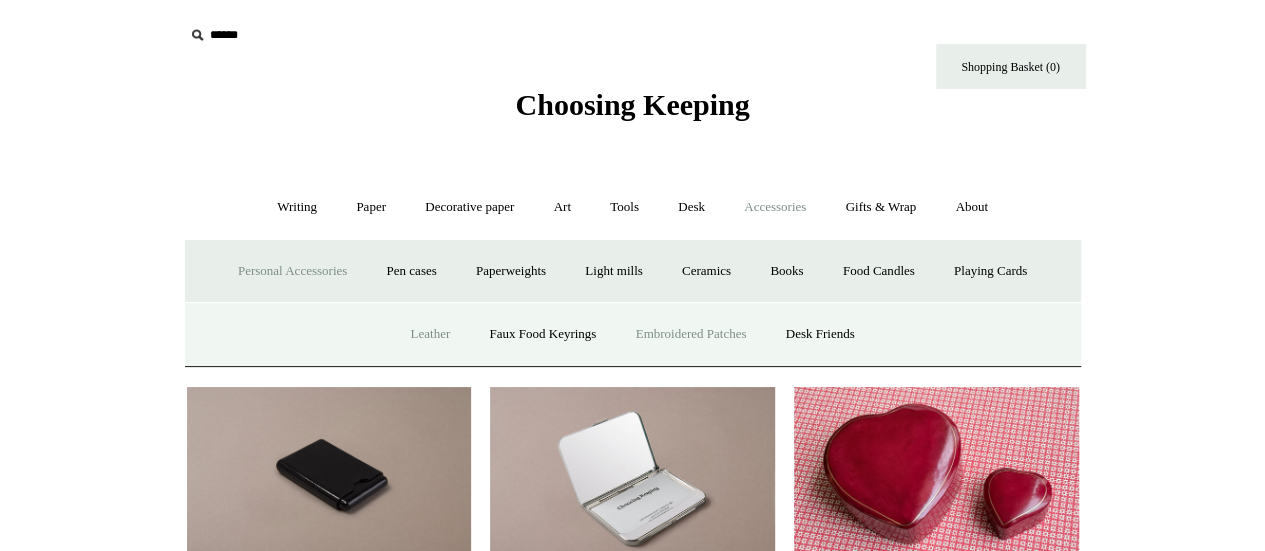 click on "Embroidered Patches" at bounding box center (691, 334) 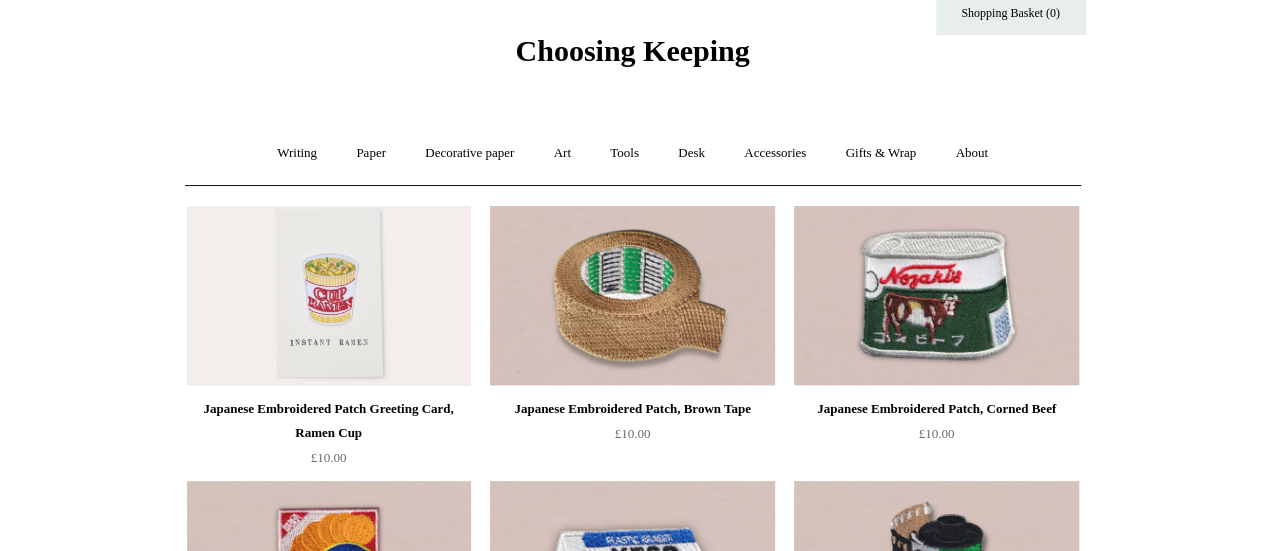 scroll, scrollTop: 0, scrollLeft: 0, axis: both 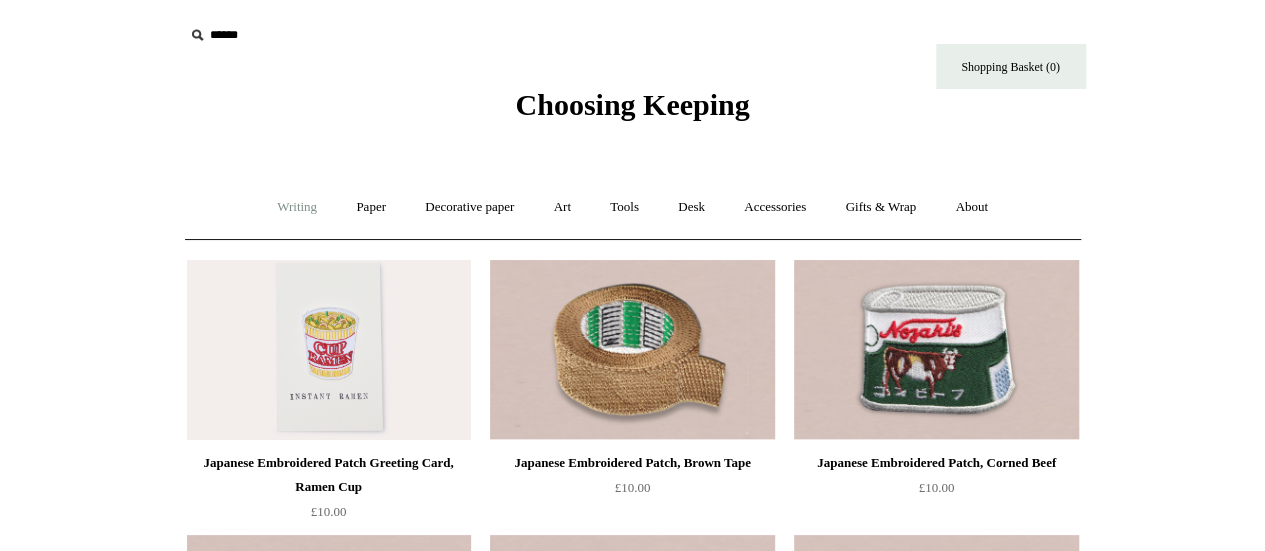 click on "Writing +" at bounding box center [297, 207] 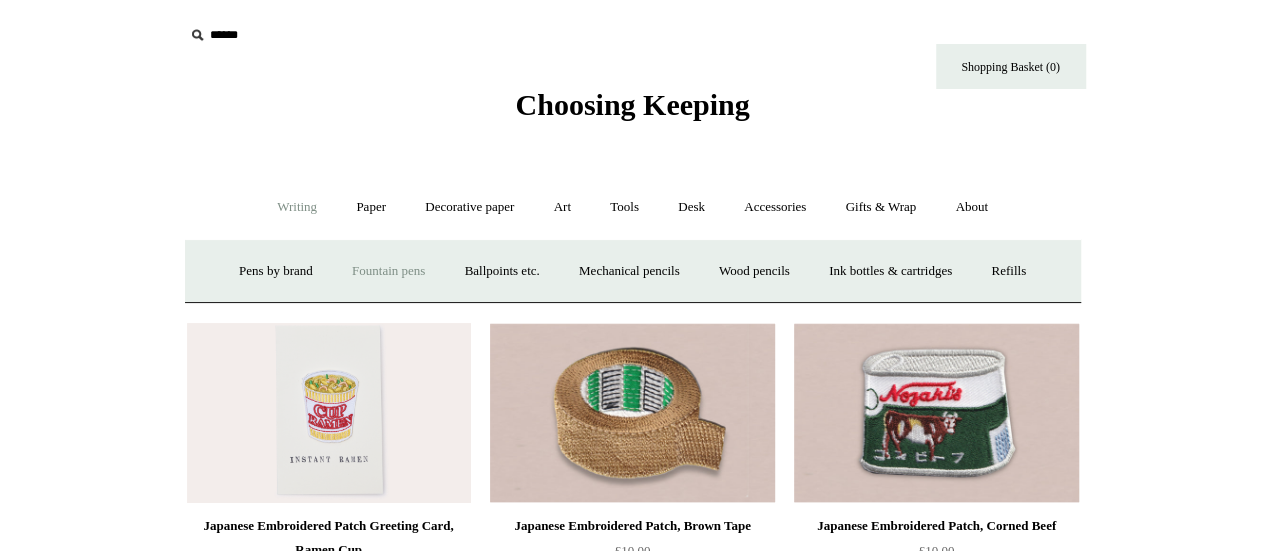 click on "Fountain pens +" at bounding box center (388, 271) 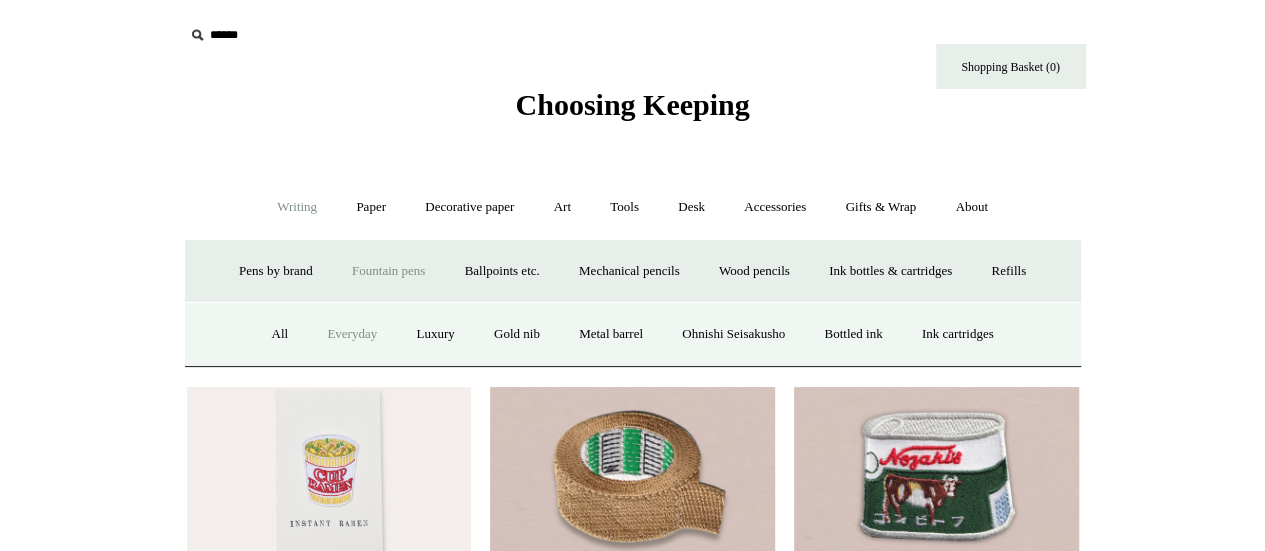 click on "Everyday" at bounding box center (352, 334) 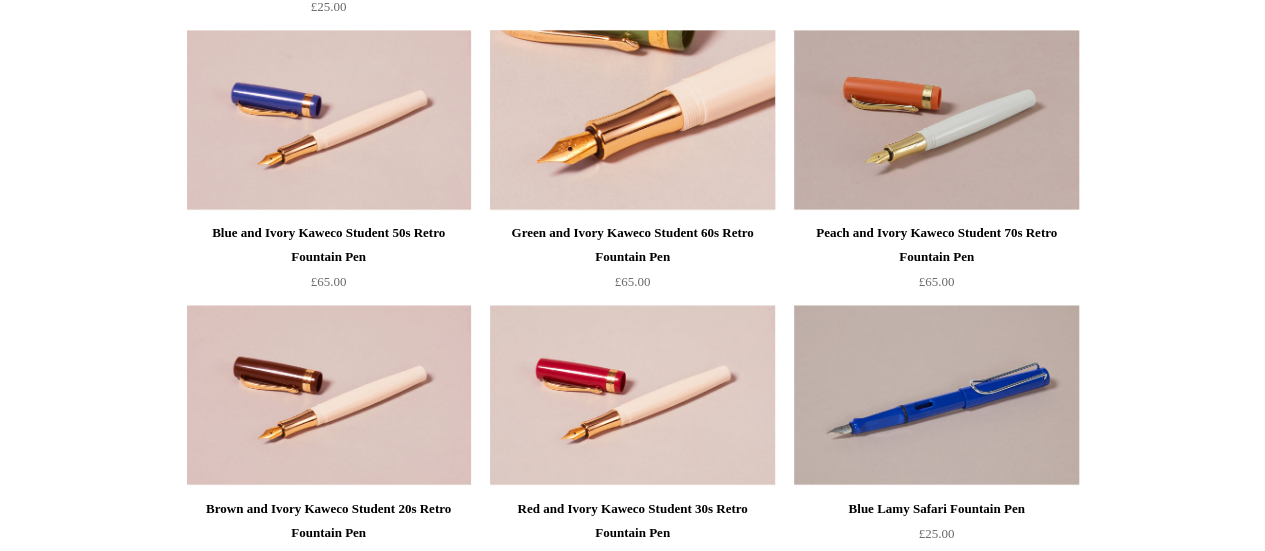 scroll, scrollTop: 1603, scrollLeft: 0, axis: vertical 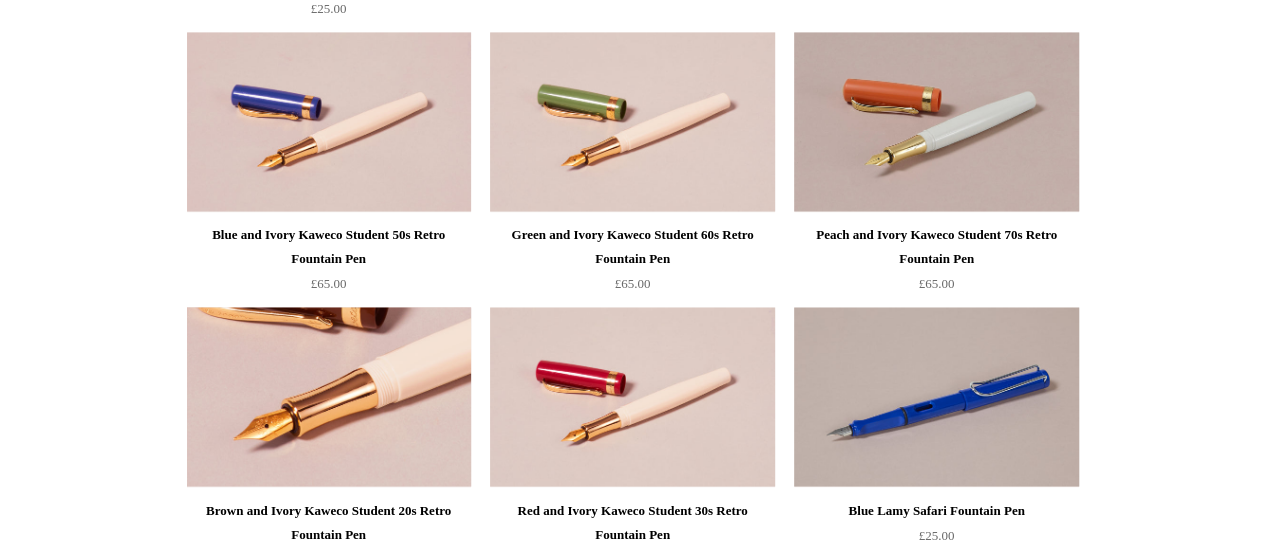 click at bounding box center (329, 397) 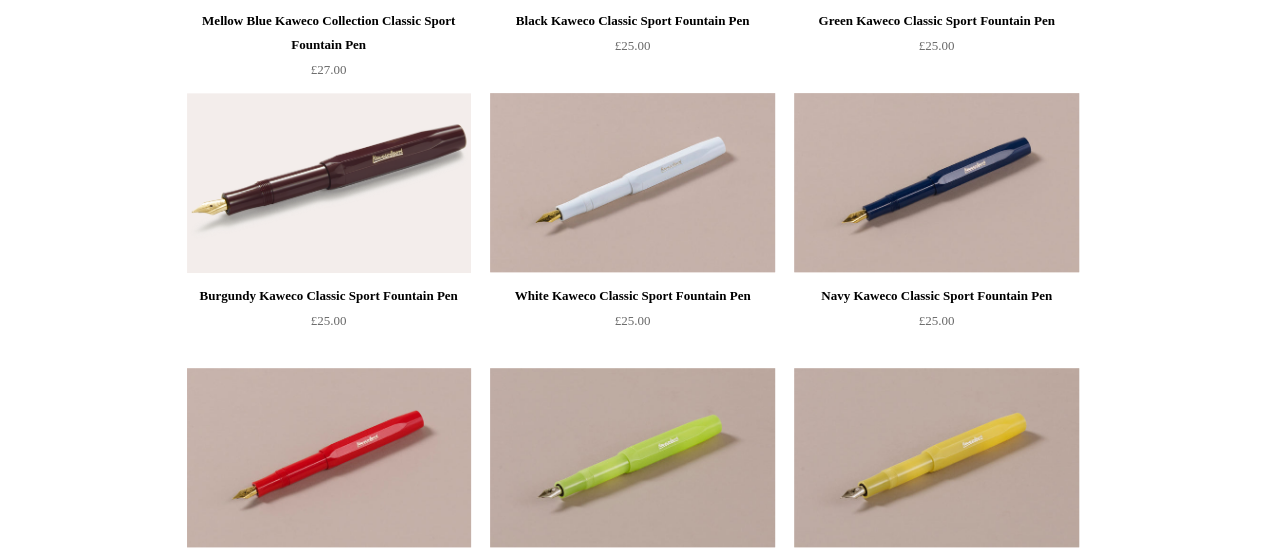 scroll, scrollTop: 0, scrollLeft: 0, axis: both 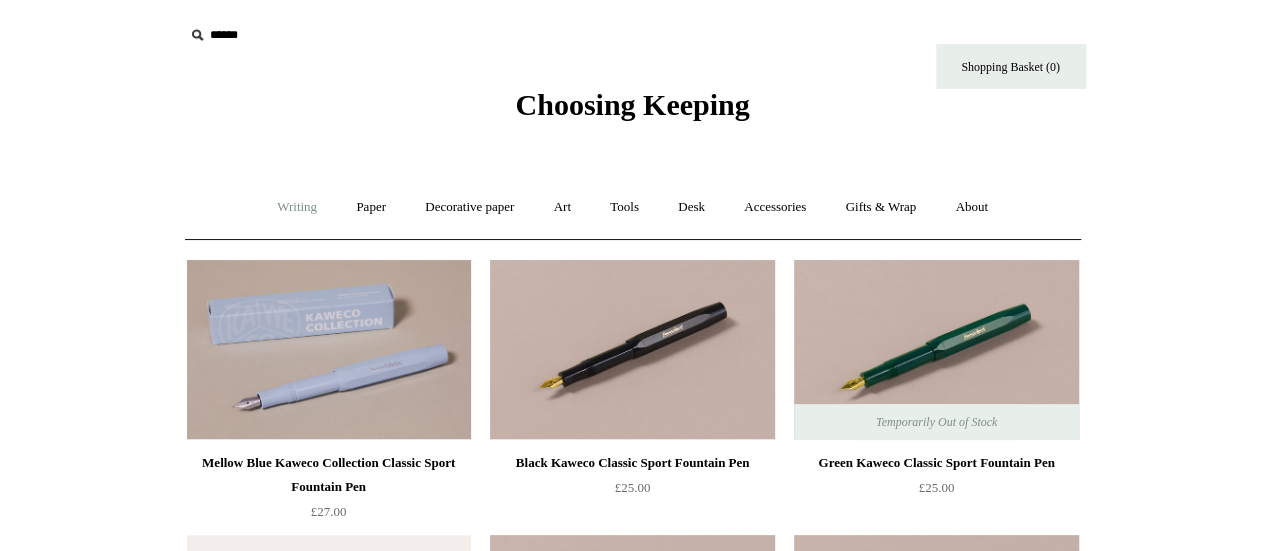 click on "Writing +" at bounding box center [297, 207] 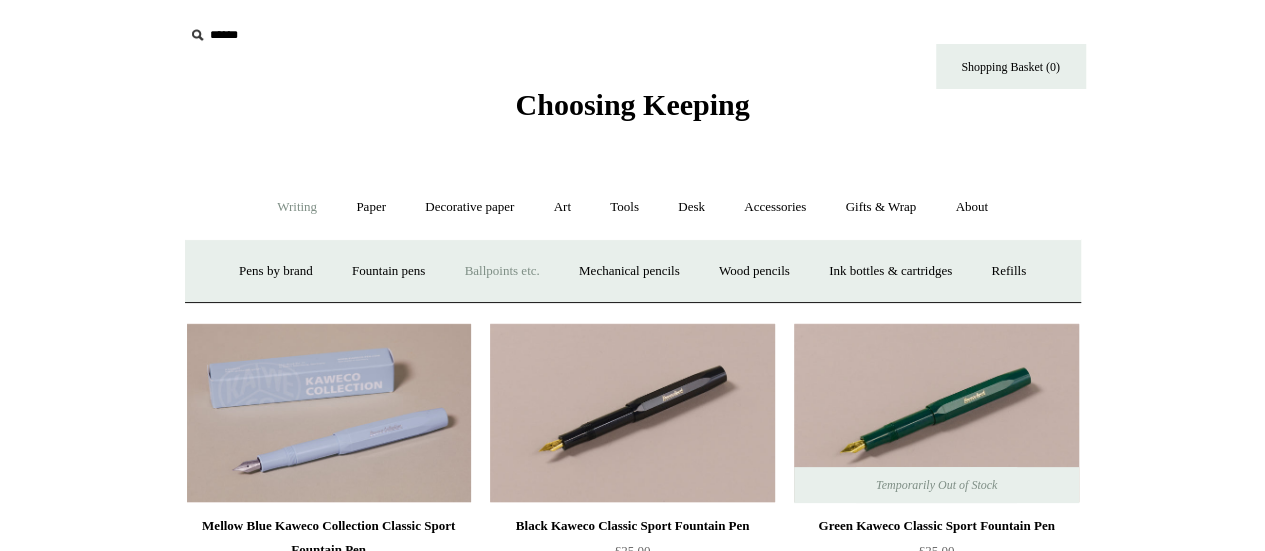 click on "Ballpoints etc. +" at bounding box center [502, 271] 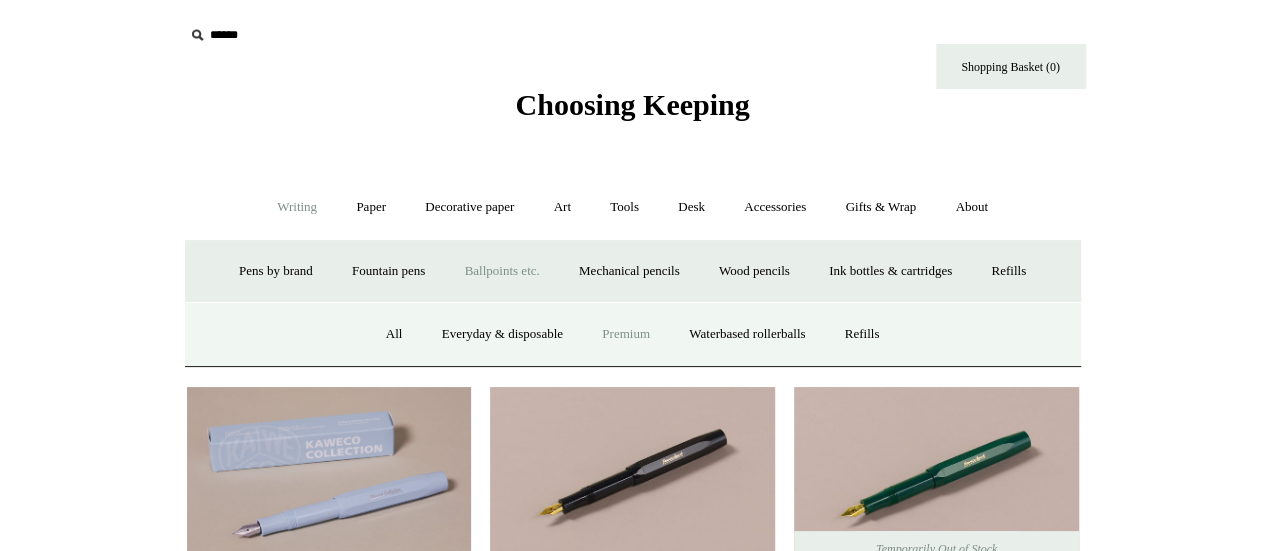 click on "Premium" at bounding box center (626, 334) 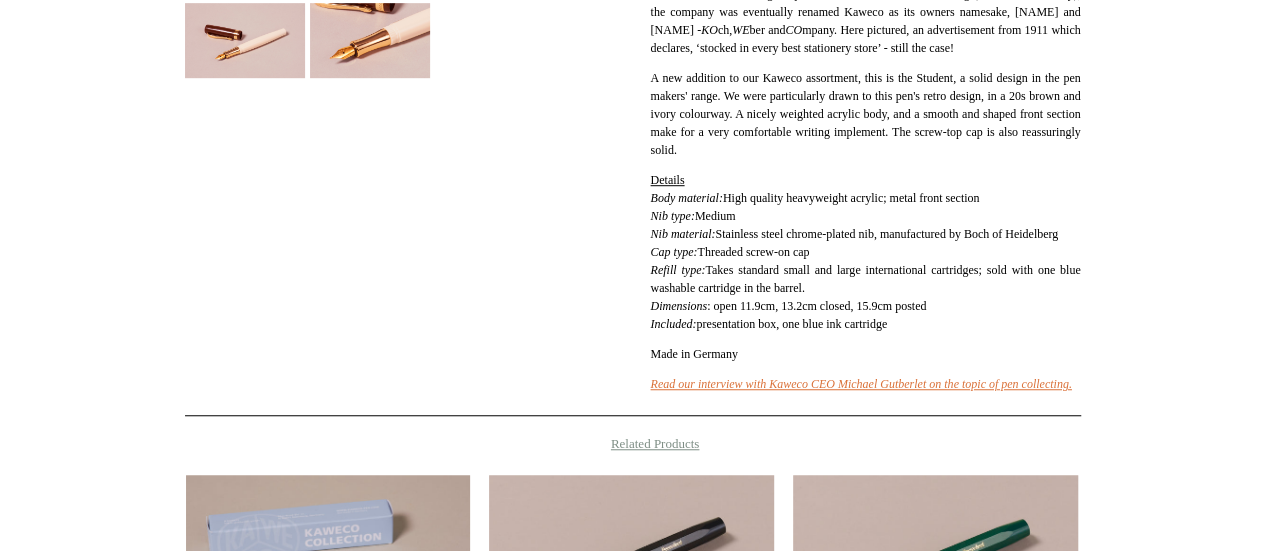 scroll, scrollTop: 151, scrollLeft: 0, axis: vertical 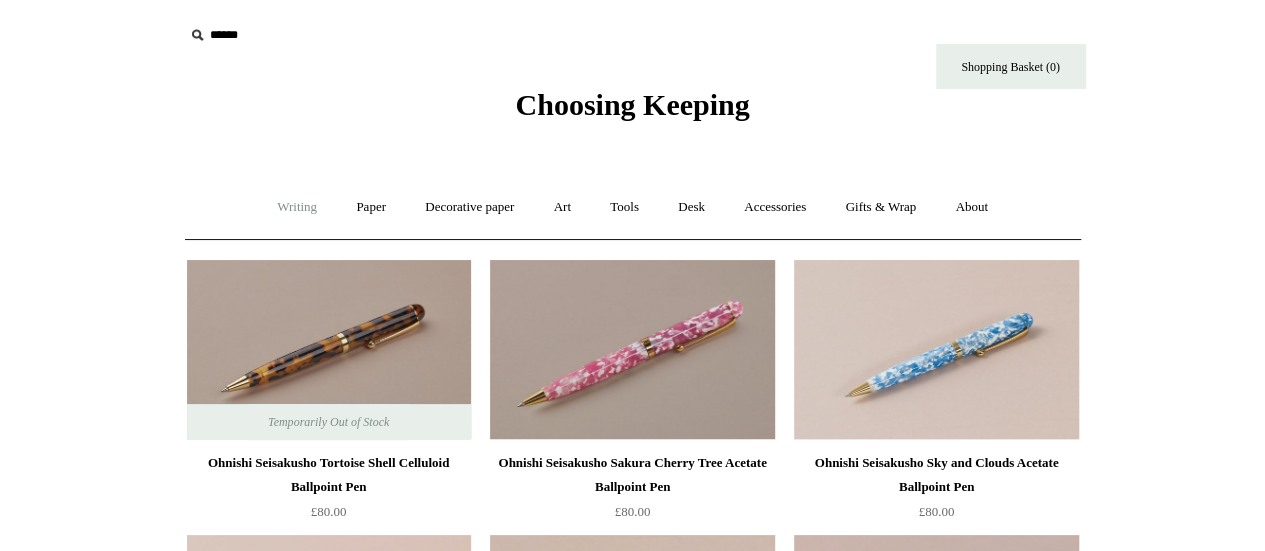 click on "Writing +" at bounding box center [297, 207] 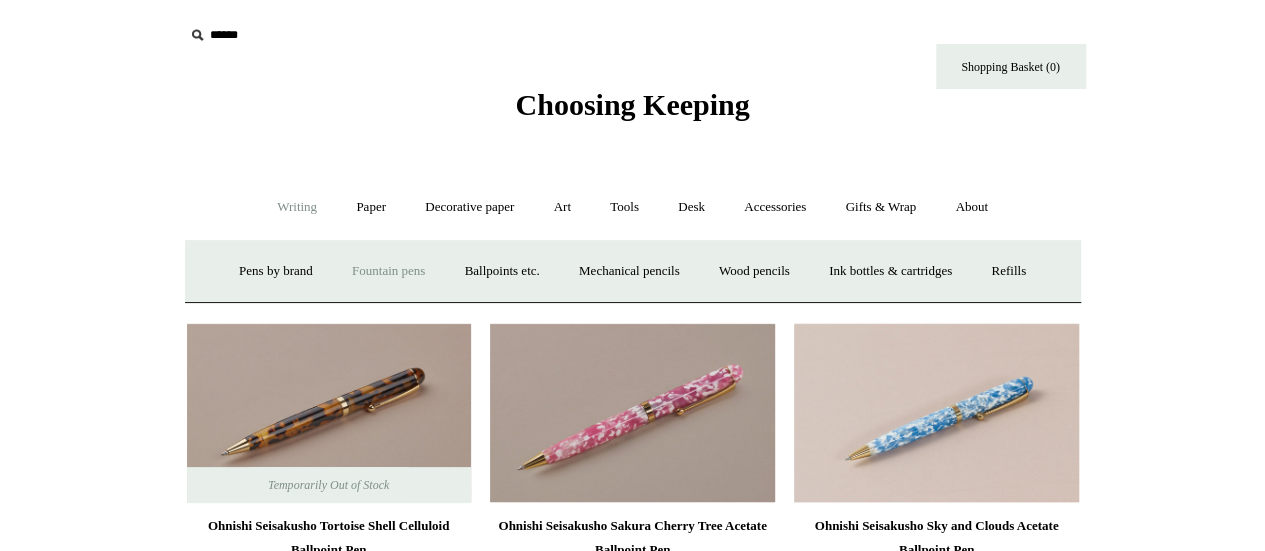 click on "Fountain pens +" at bounding box center (388, 271) 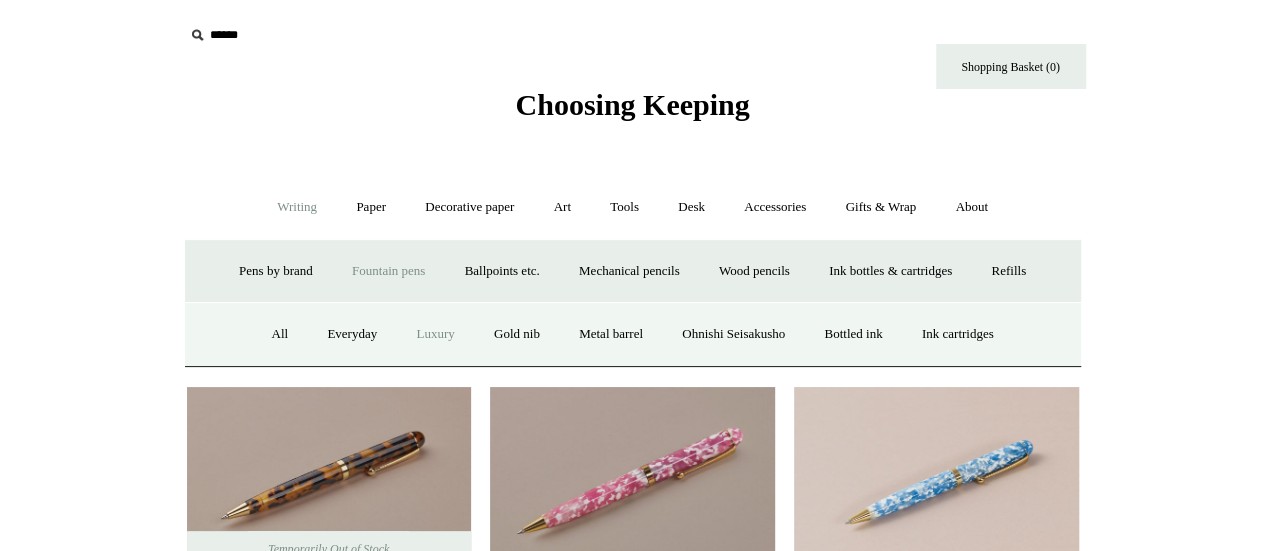 click on "Luxury" at bounding box center (435, 334) 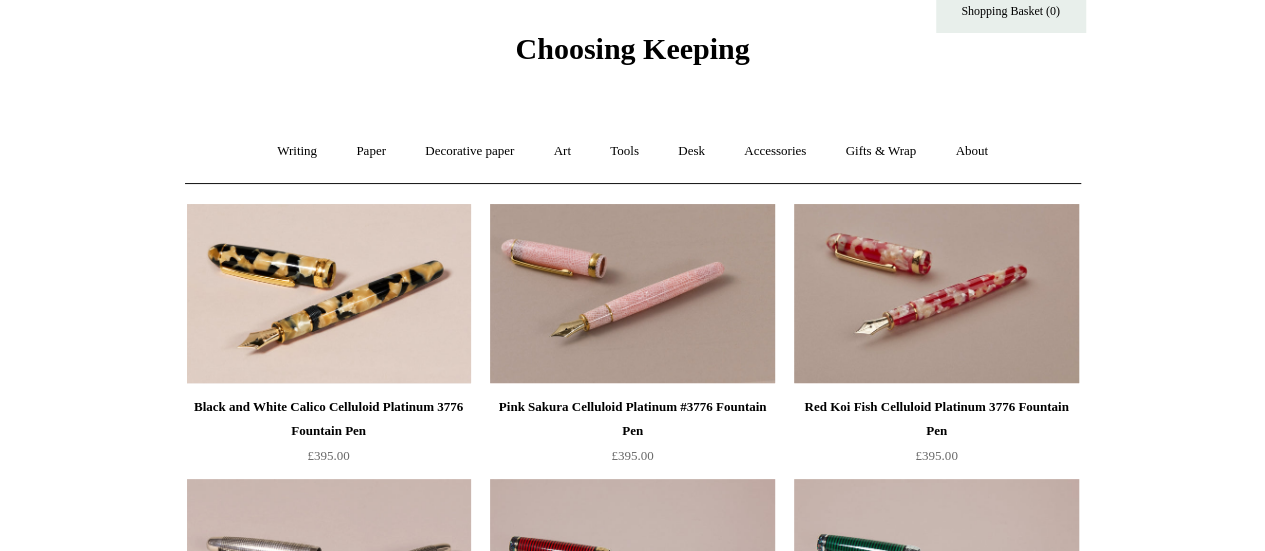 scroll, scrollTop: 0, scrollLeft: 0, axis: both 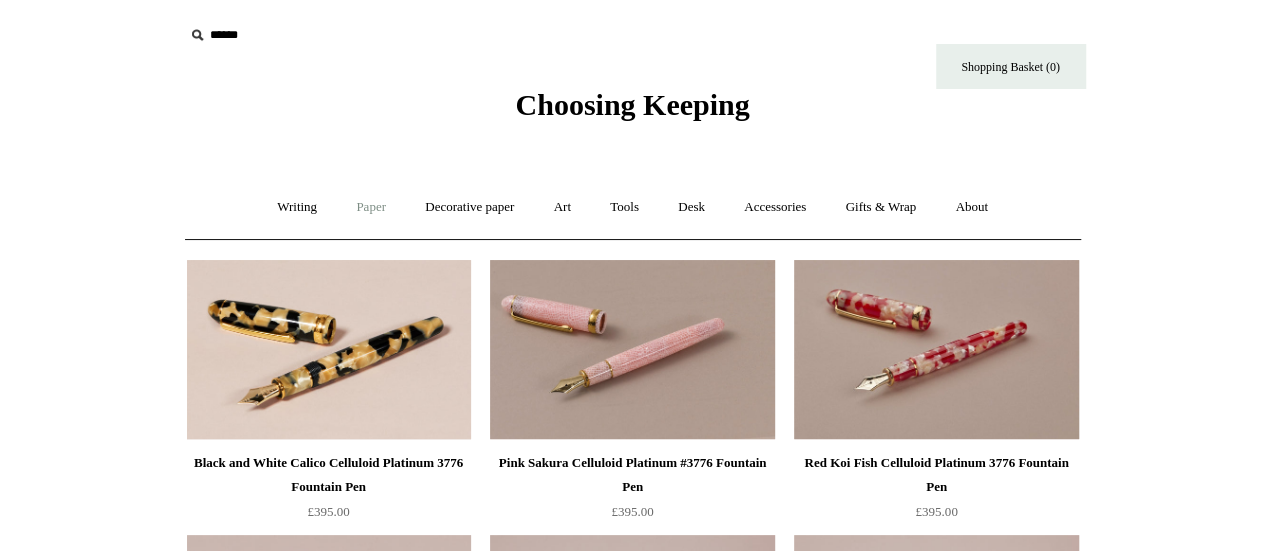 click on "Paper +" at bounding box center [371, 207] 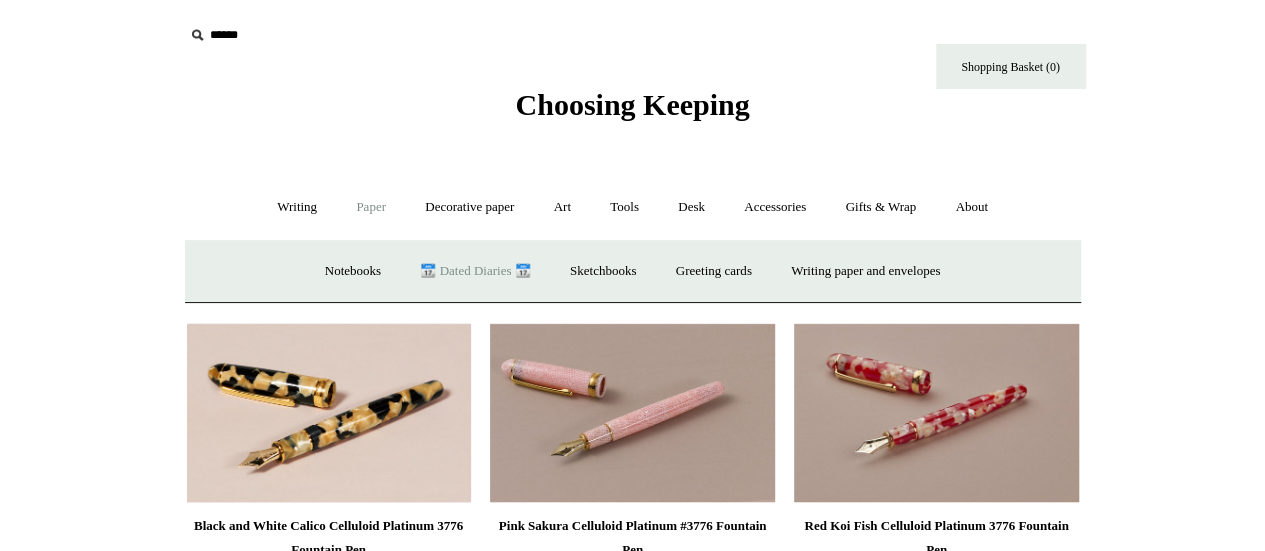 click on "📆 Dated Diaries 📆" at bounding box center [475, 271] 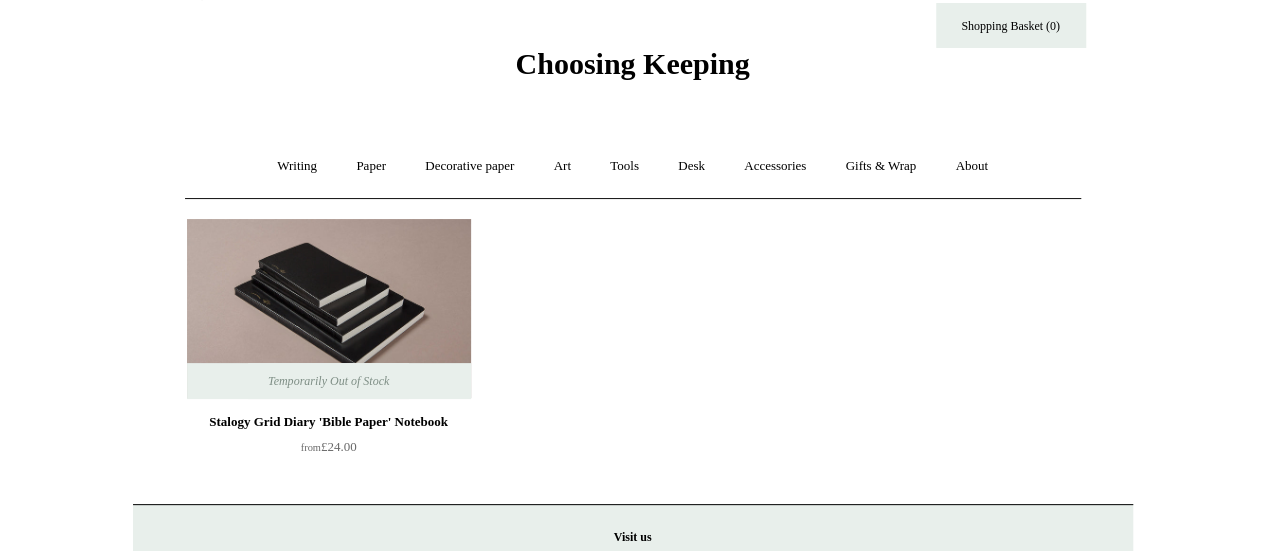 scroll, scrollTop: 35, scrollLeft: 0, axis: vertical 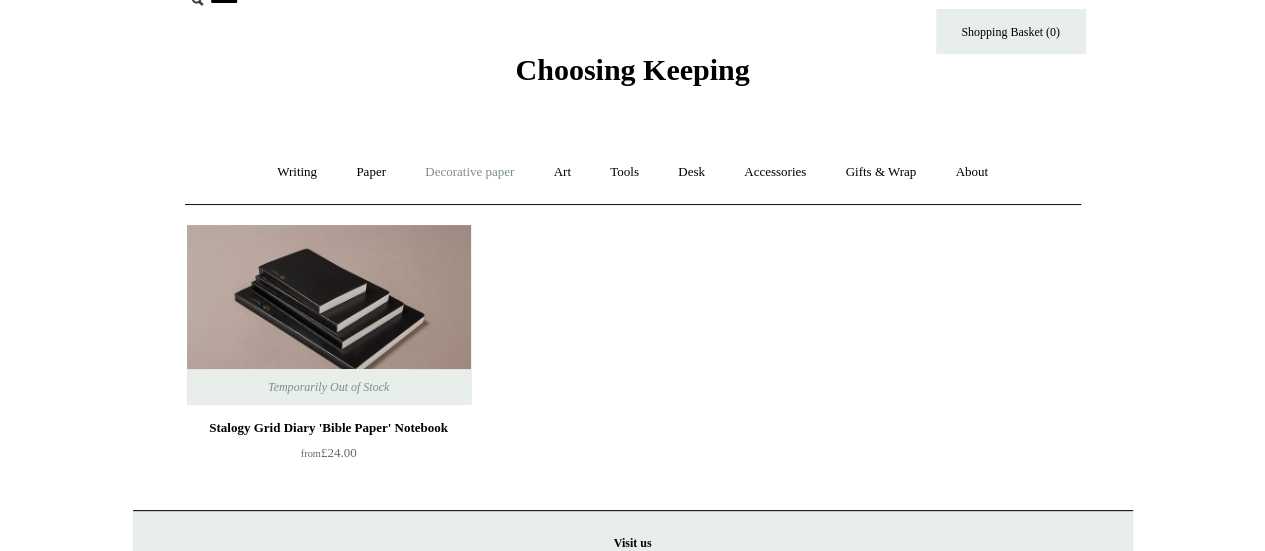 click on "Decorative paper +" at bounding box center (469, 172) 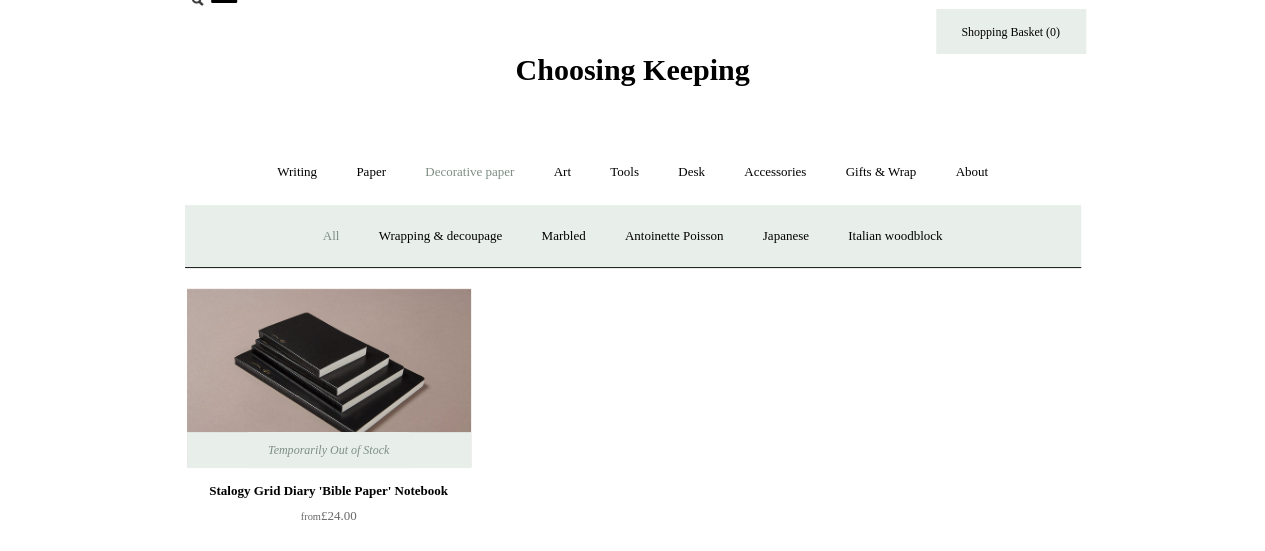 click on "All" at bounding box center (331, 236) 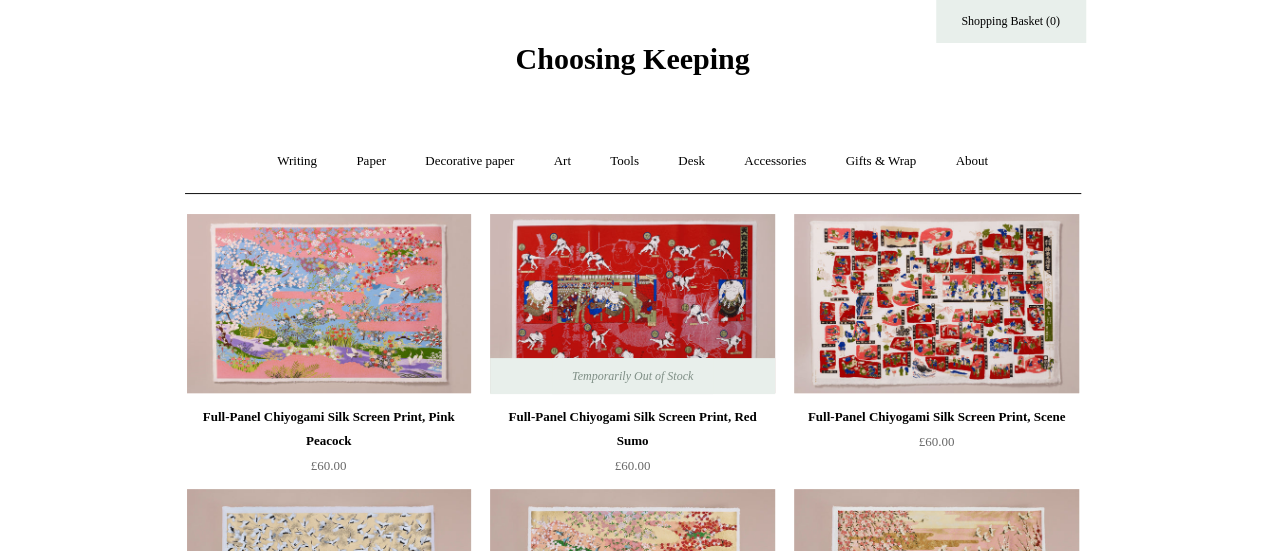 scroll, scrollTop: 0, scrollLeft: 0, axis: both 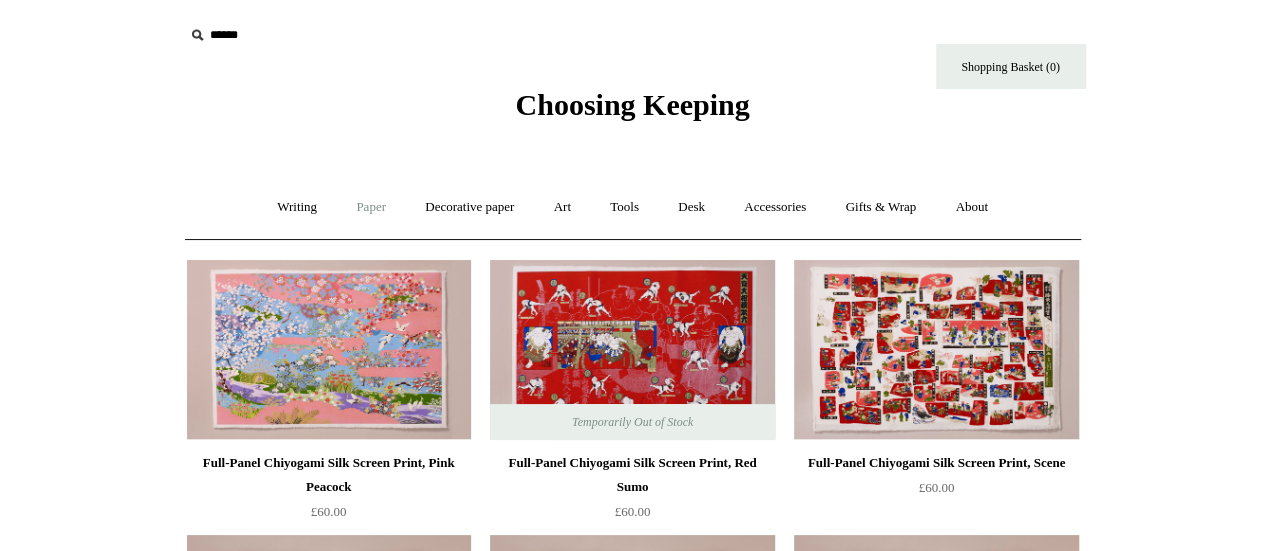 click on "Paper +" at bounding box center (371, 207) 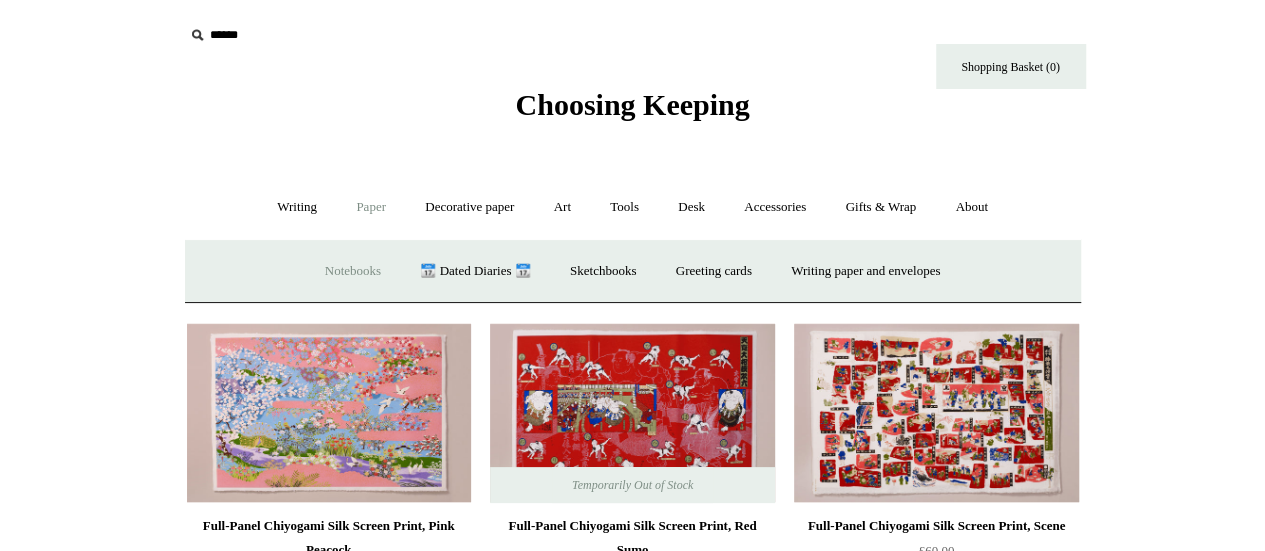 click on "Notebooks +" at bounding box center (353, 271) 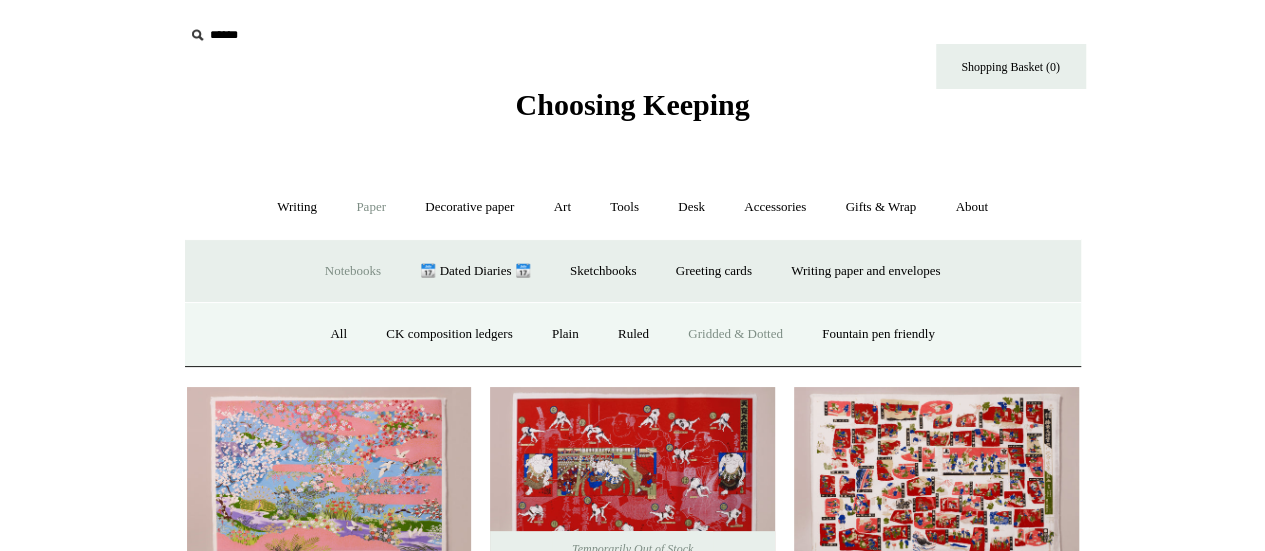 click on "Gridded & Dotted" at bounding box center [735, 334] 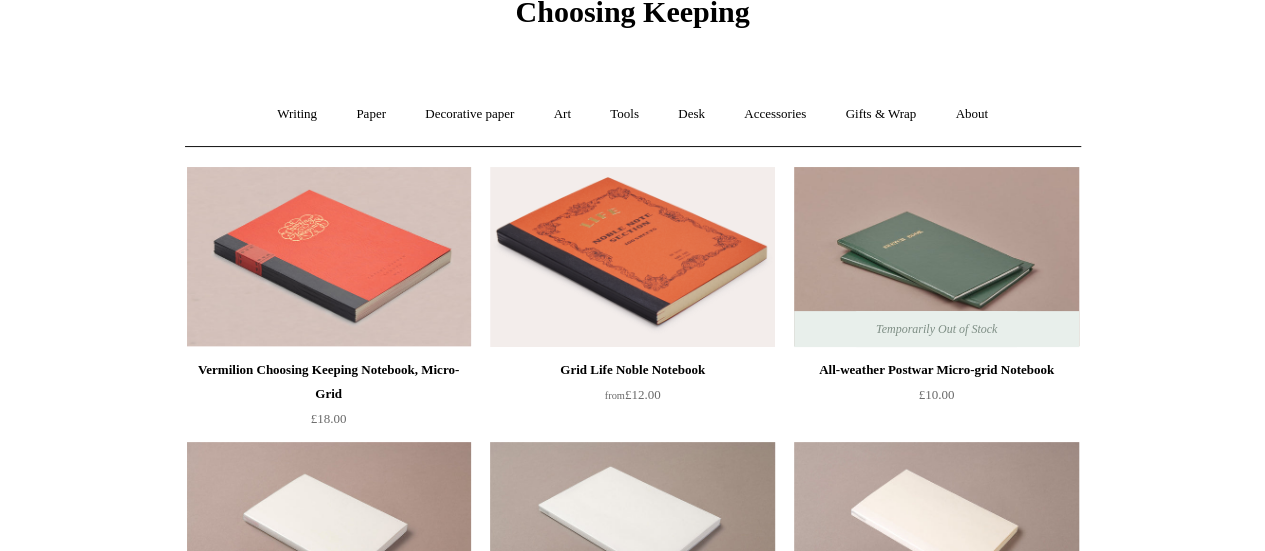 scroll, scrollTop: 94, scrollLeft: 0, axis: vertical 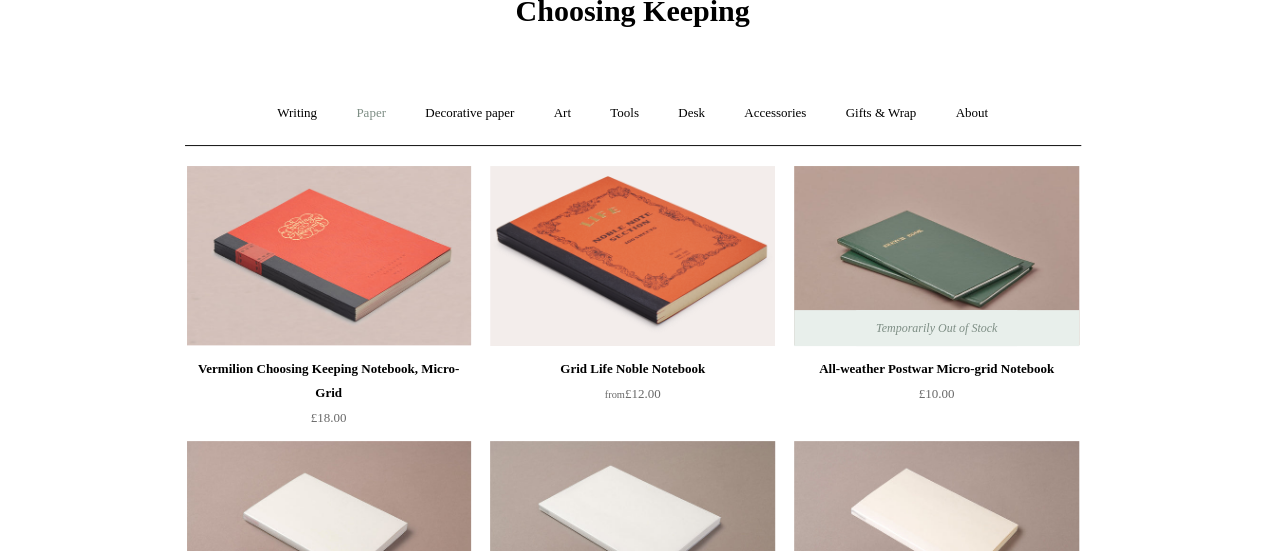 click on "Paper +" at bounding box center (371, 113) 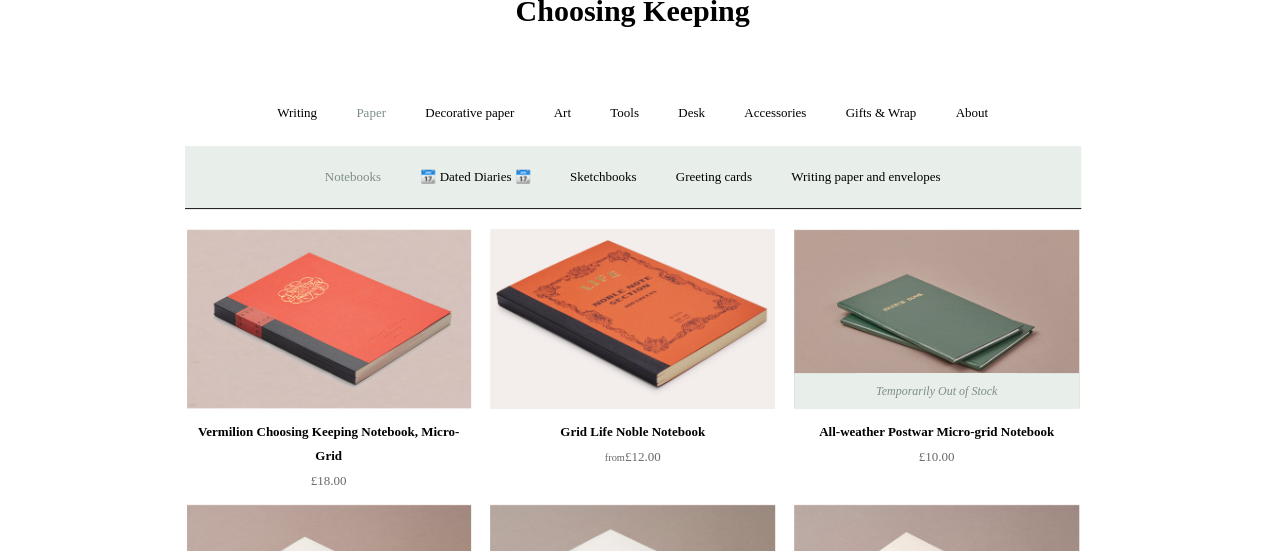 click on "Notebooks +" at bounding box center (353, 177) 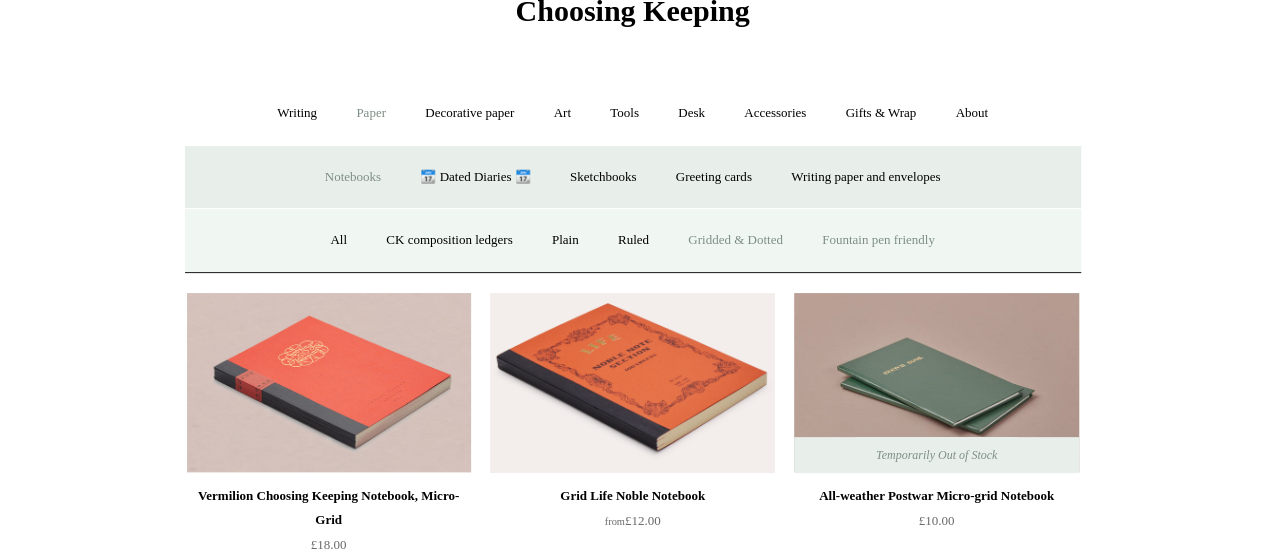 click on "Fountain pen friendly" at bounding box center [878, 240] 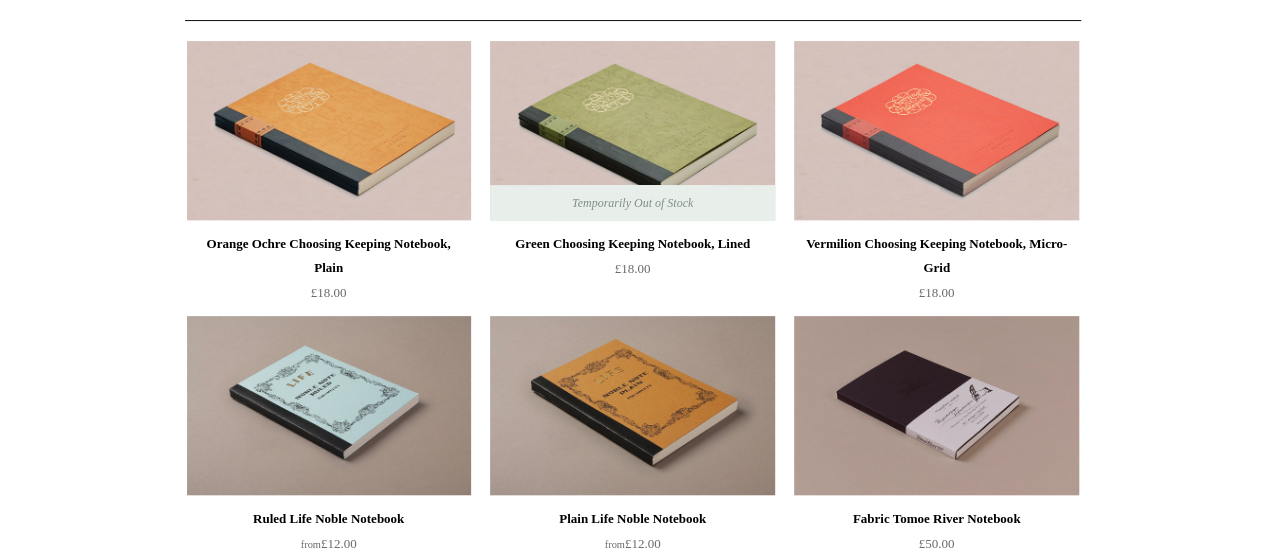 scroll, scrollTop: 0, scrollLeft: 0, axis: both 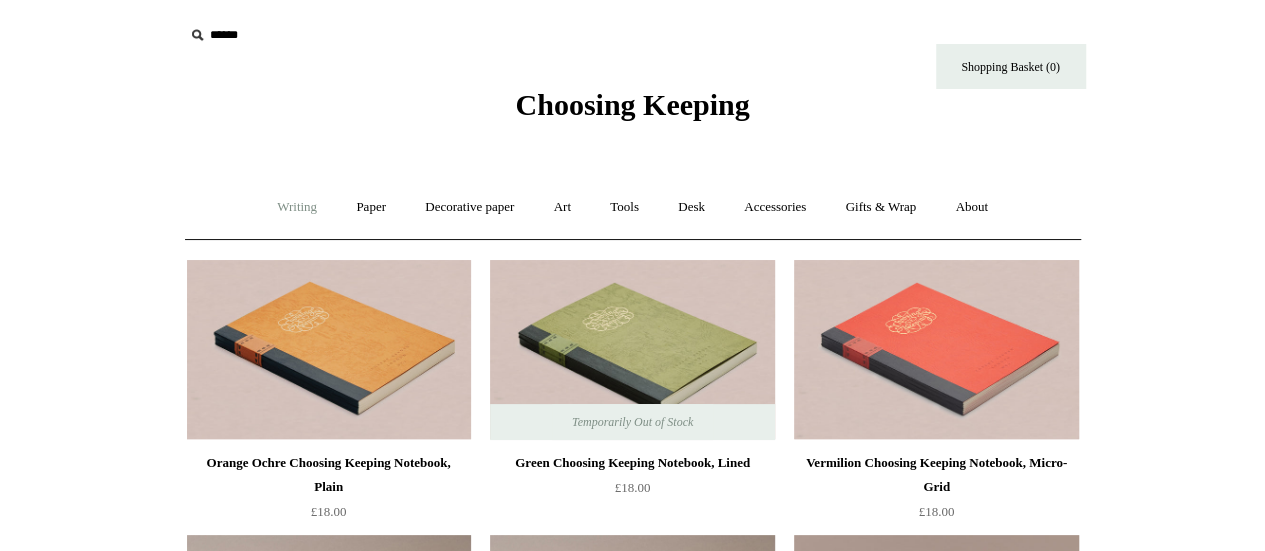 click on "Writing +" at bounding box center [297, 207] 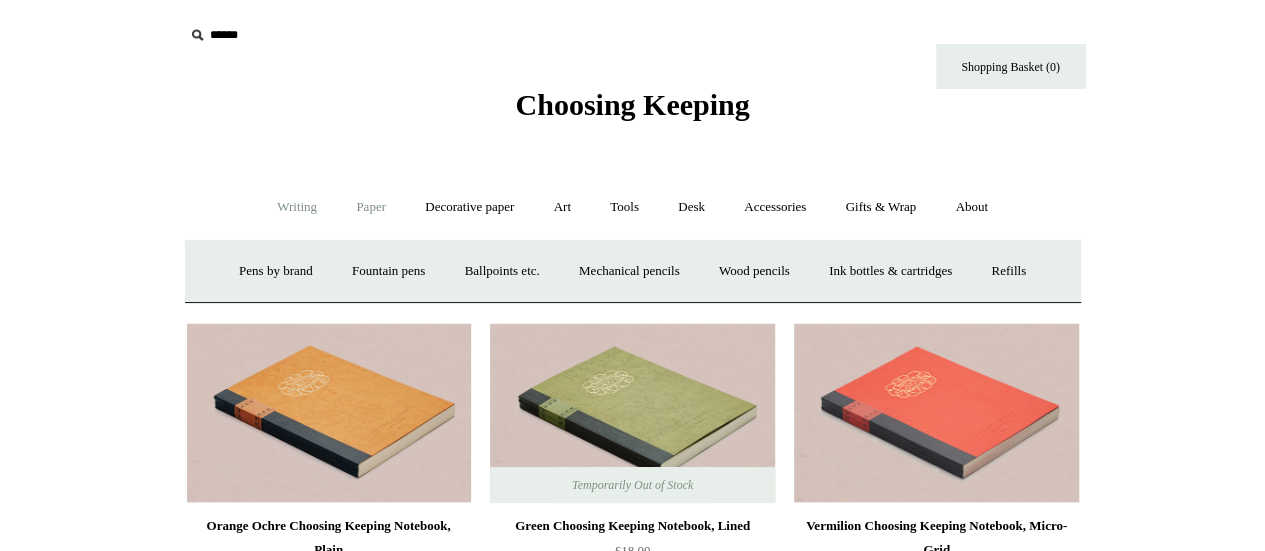 click on "Paper +" at bounding box center [371, 207] 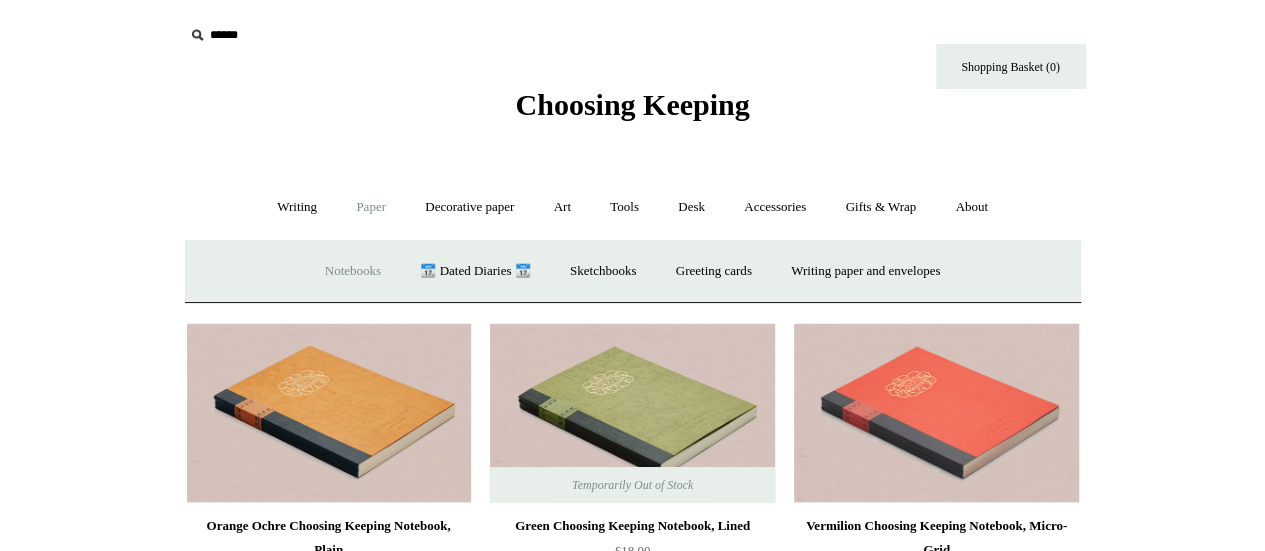 click on "Notebooks +" at bounding box center (353, 271) 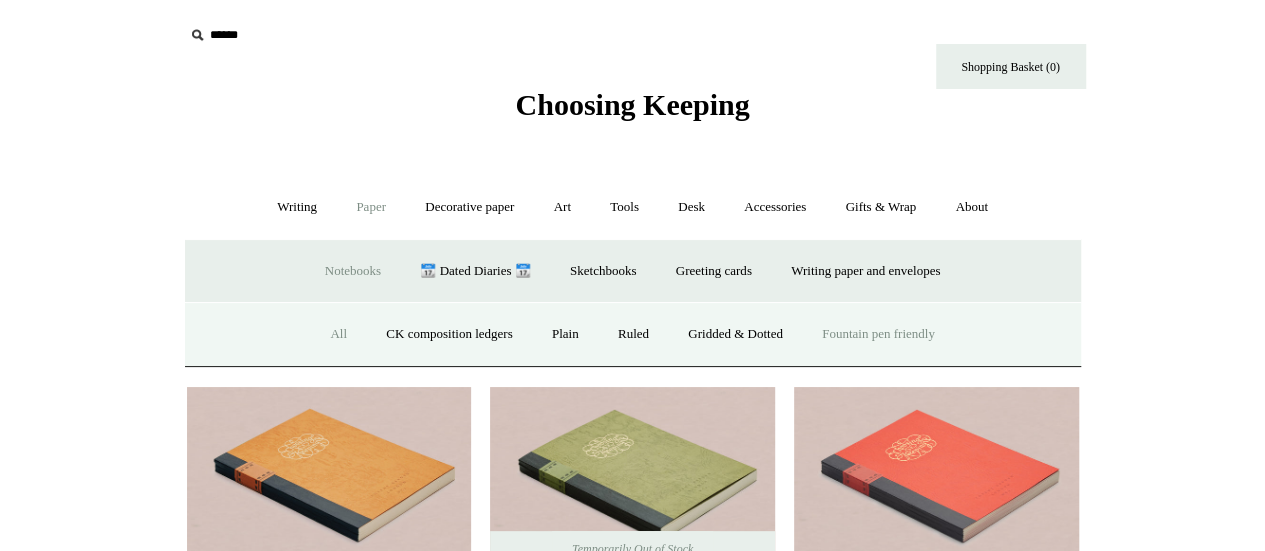 click on "All" at bounding box center [338, 334] 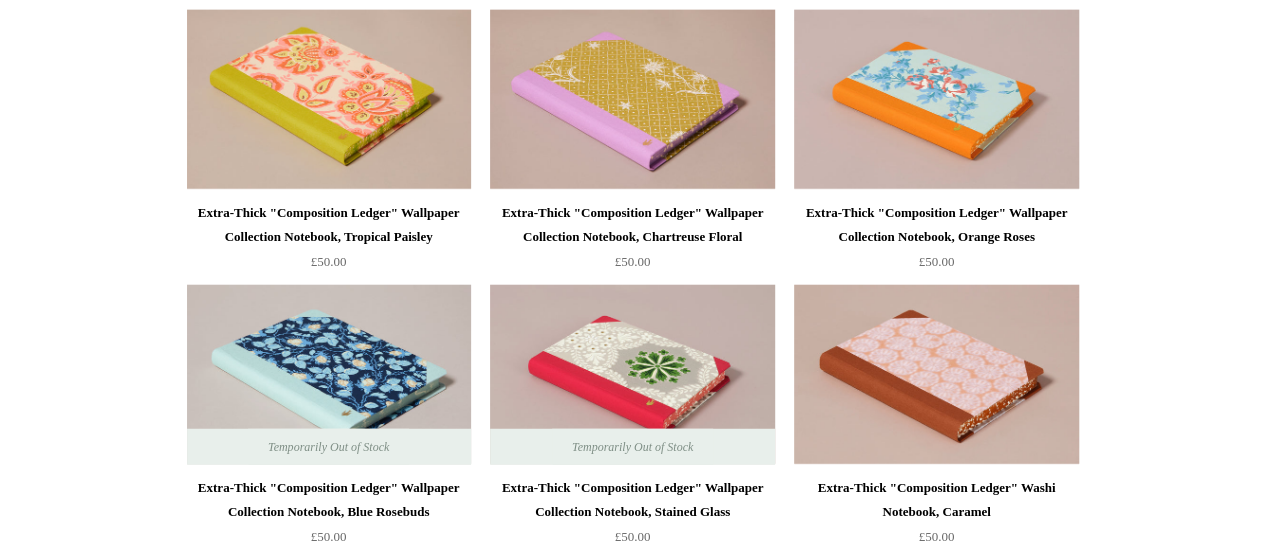 scroll, scrollTop: 2688, scrollLeft: 0, axis: vertical 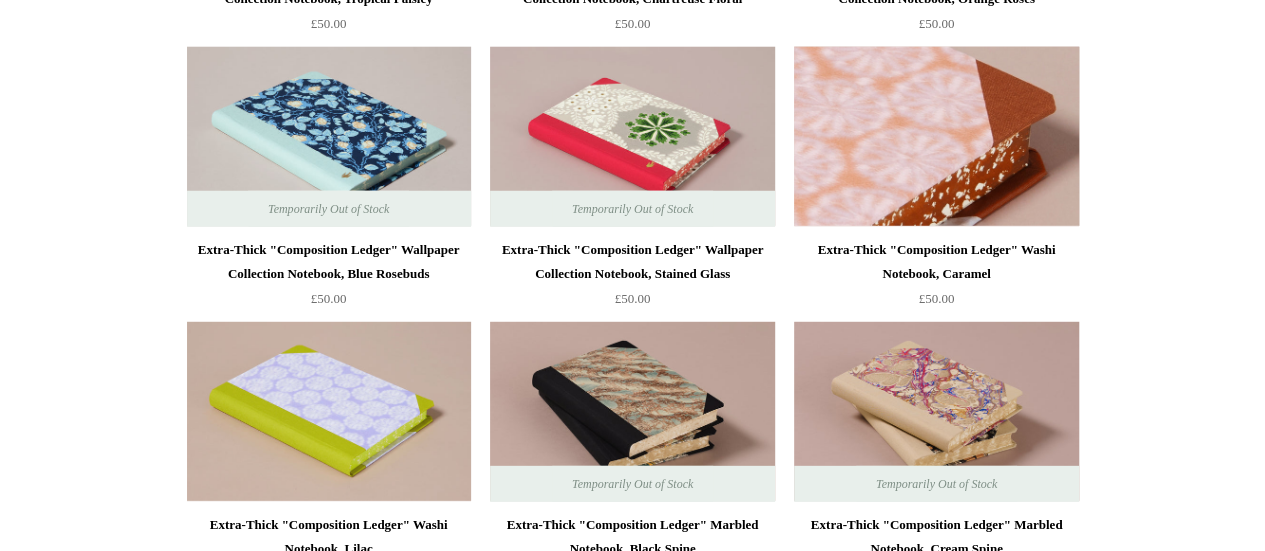 click at bounding box center (936, 137) 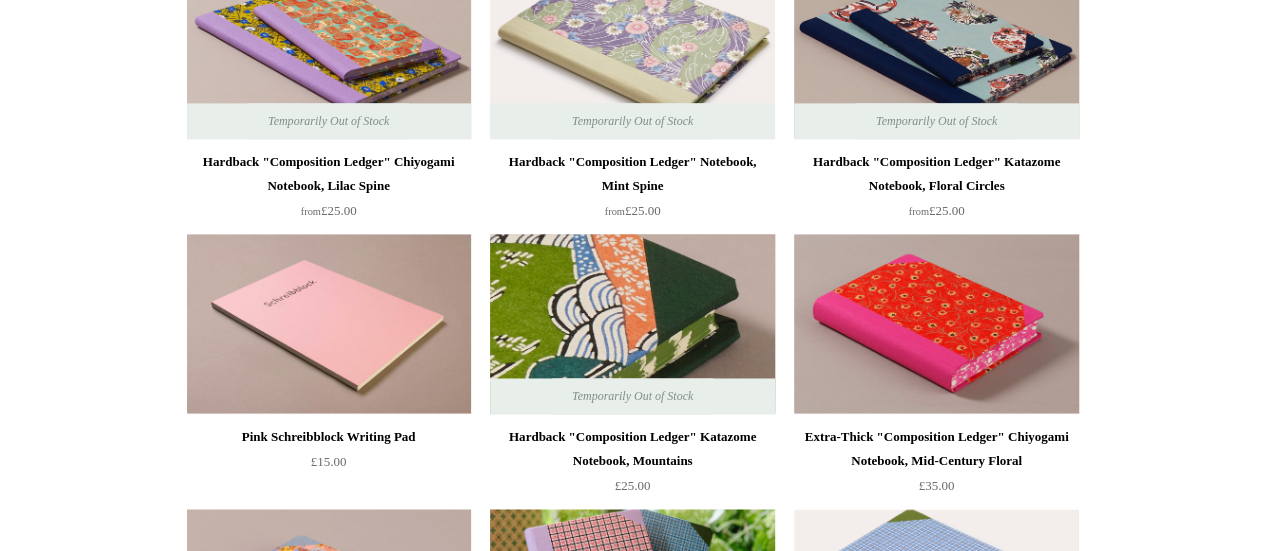 scroll, scrollTop: 1345, scrollLeft: 0, axis: vertical 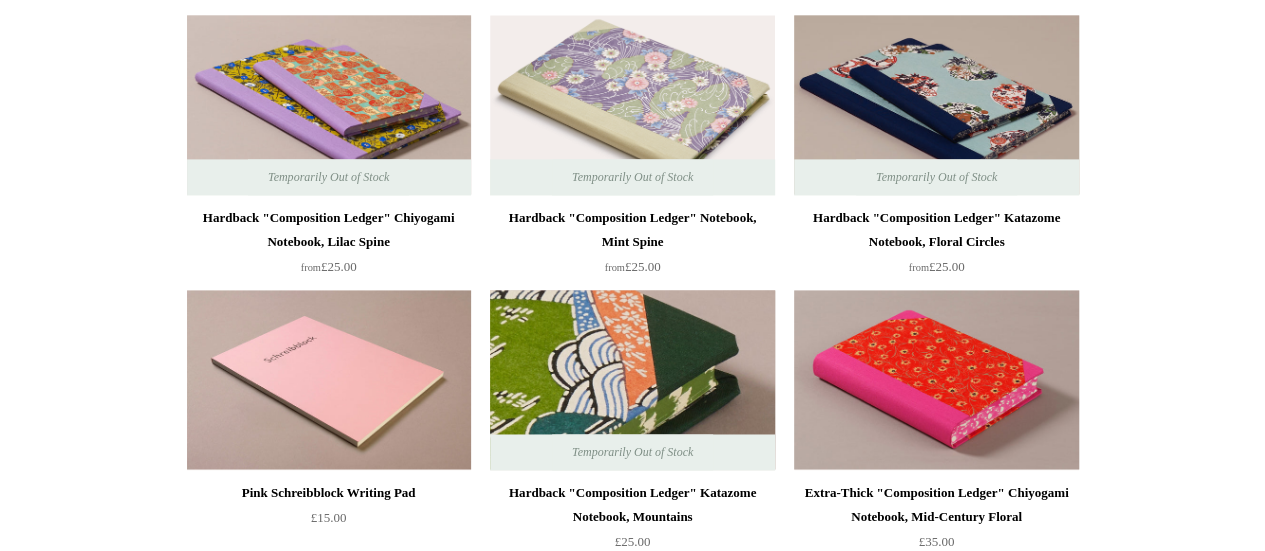 click at bounding box center (632, 380) 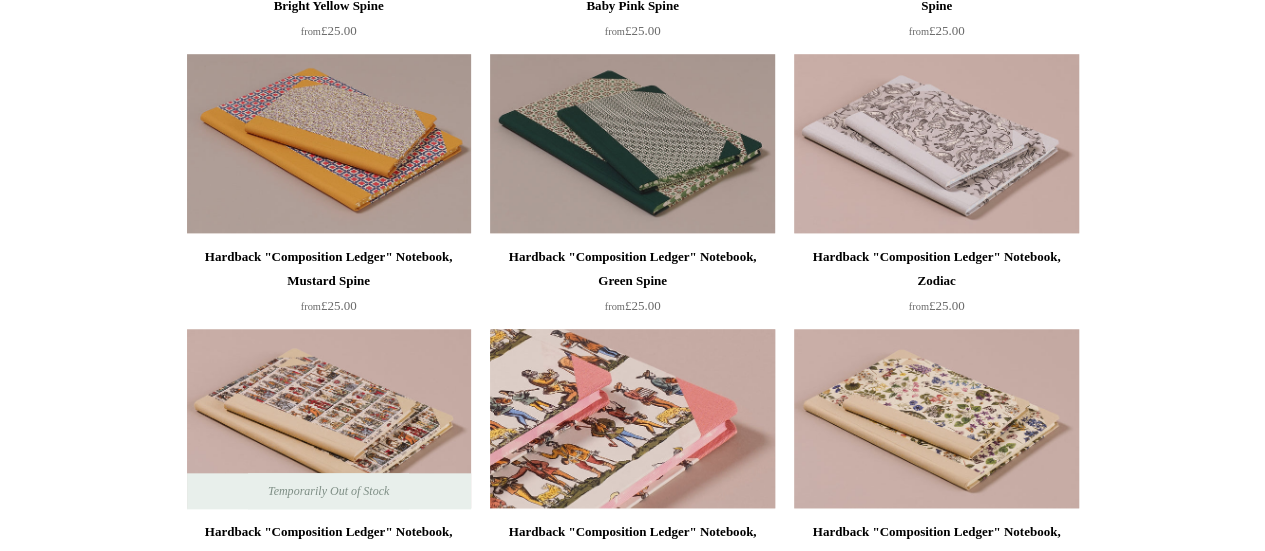 scroll, scrollTop: 755, scrollLeft: 0, axis: vertical 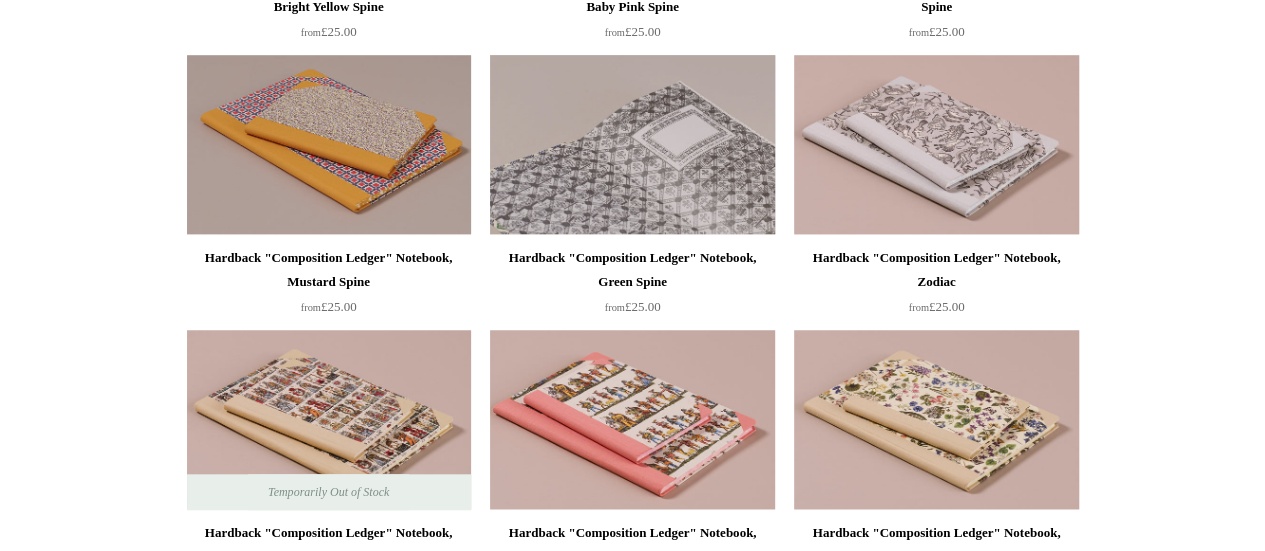 click at bounding box center (632, 145) 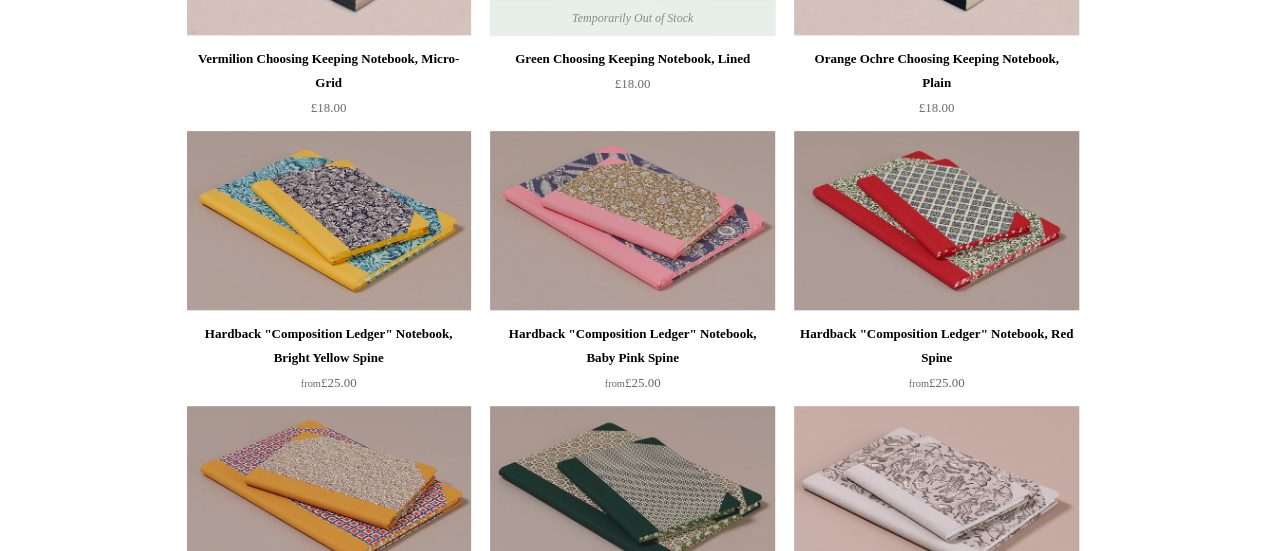scroll, scrollTop: 405, scrollLeft: 0, axis: vertical 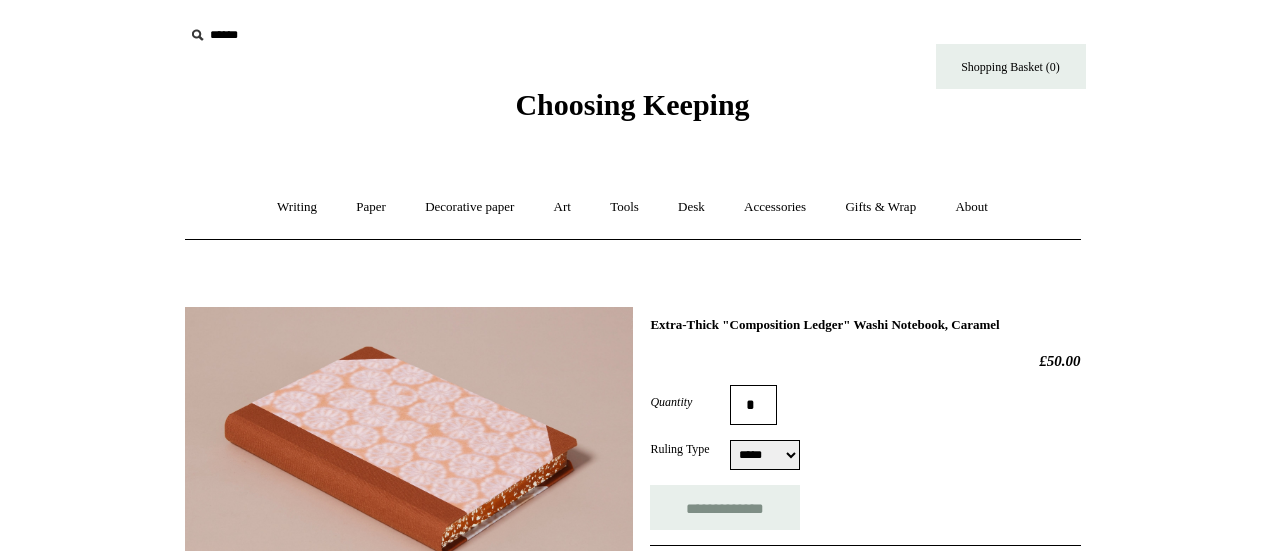 select on "*****" 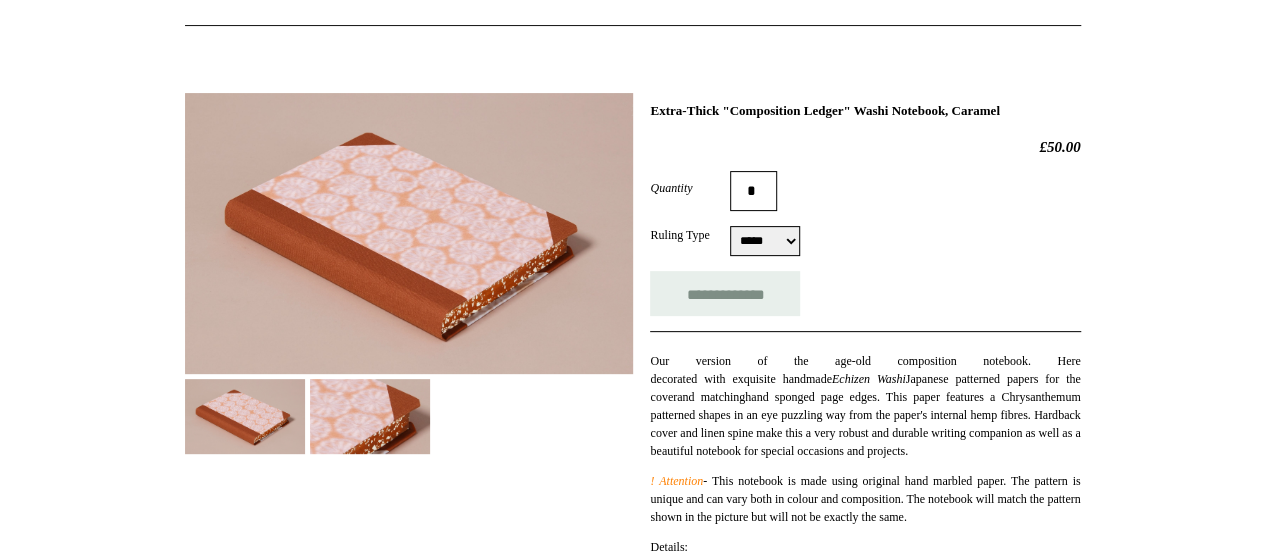 scroll, scrollTop: 215, scrollLeft: 0, axis: vertical 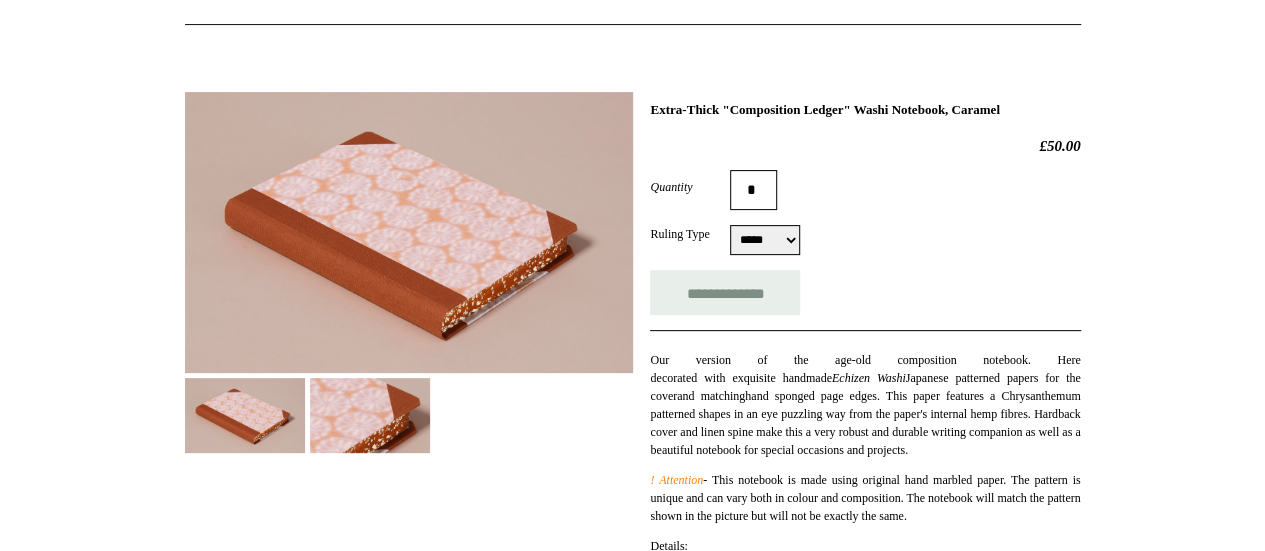 click at bounding box center (370, 415) 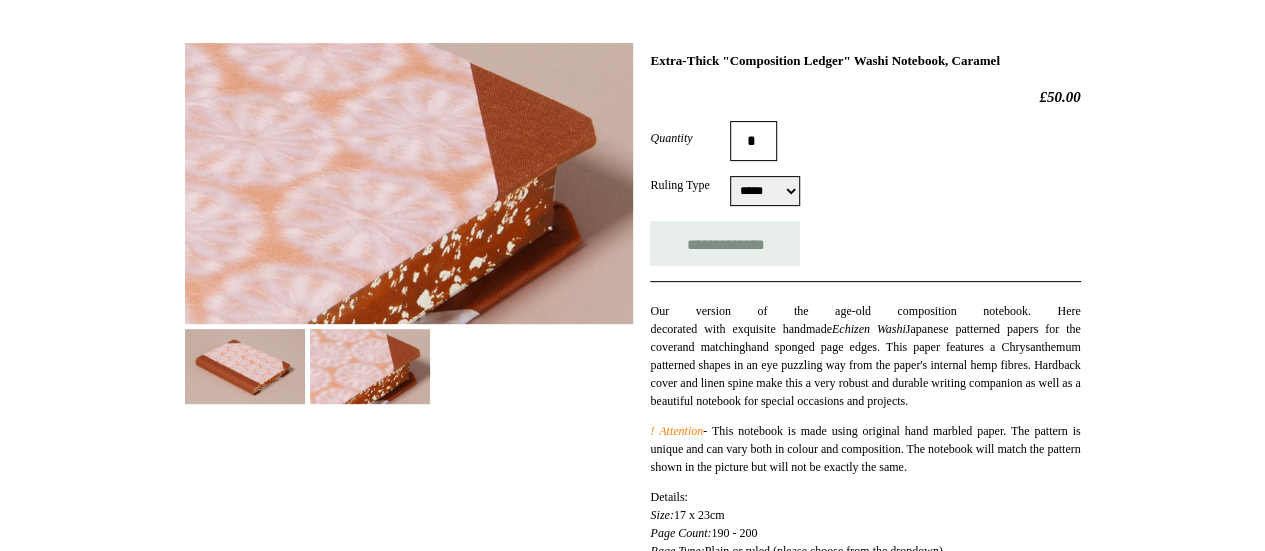 scroll, scrollTop: 265, scrollLeft: 0, axis: vertical 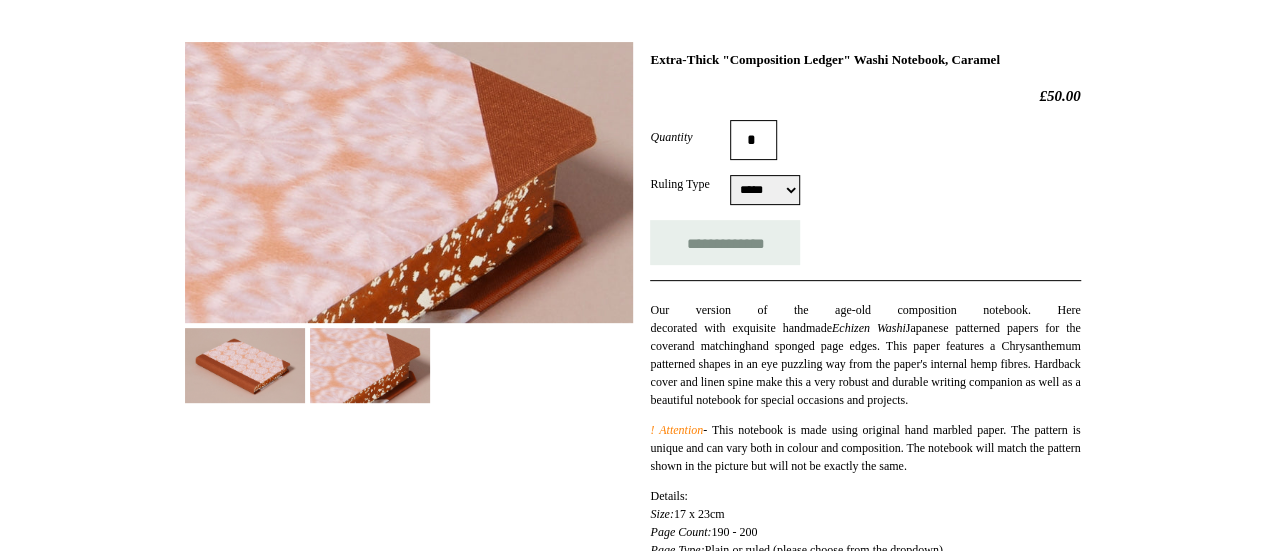 click at bounding box center [245, 365] 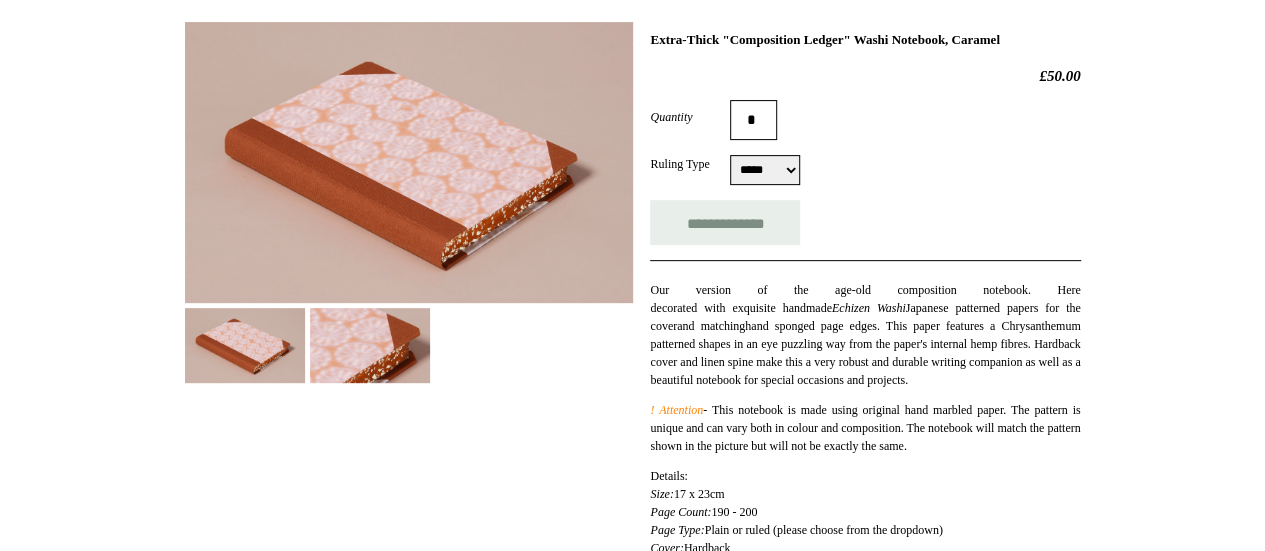 scroll, scrollTop: 270, scrollLeft: 0, axis: vertical 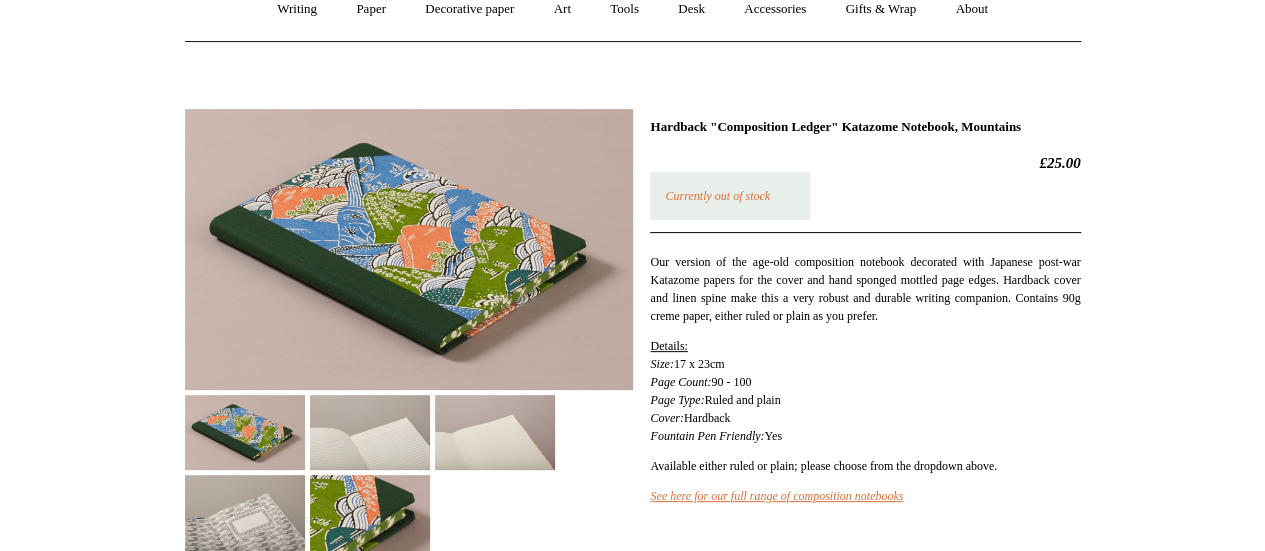click at bounding box center [370, 432] 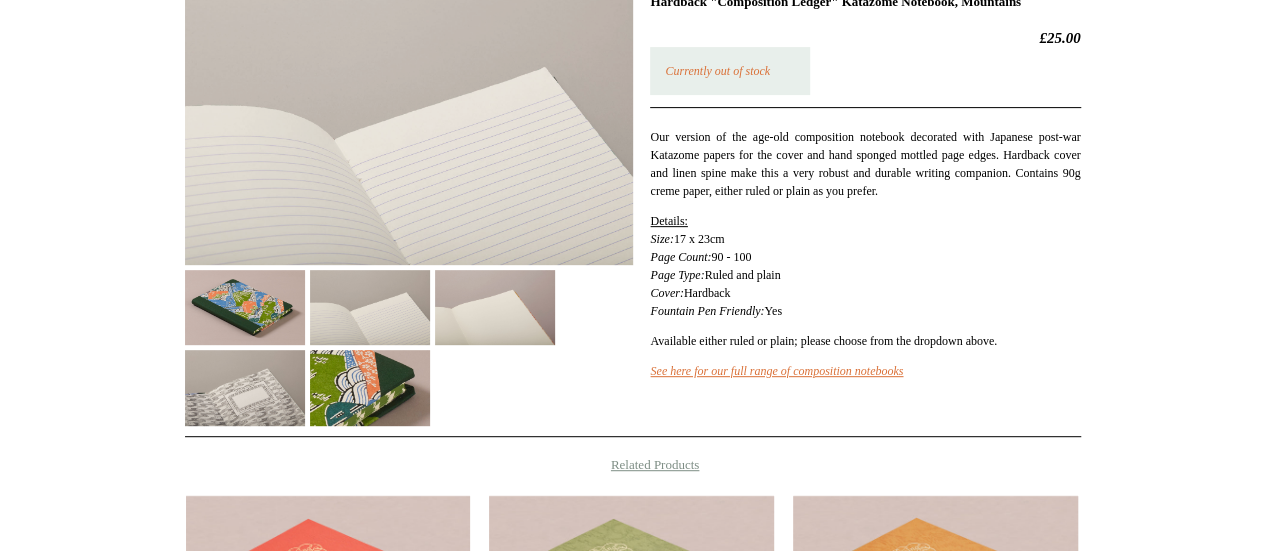 scroll, scrollTop: 324, scrollLeft: 0, axis: vertical 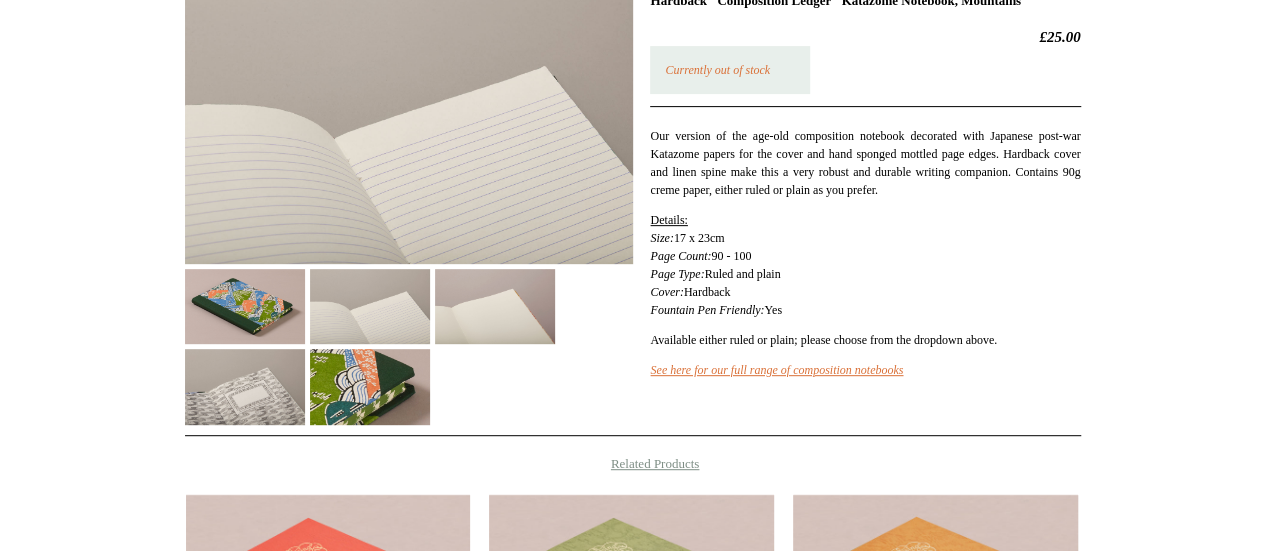 click at bounding box center (245, 386) 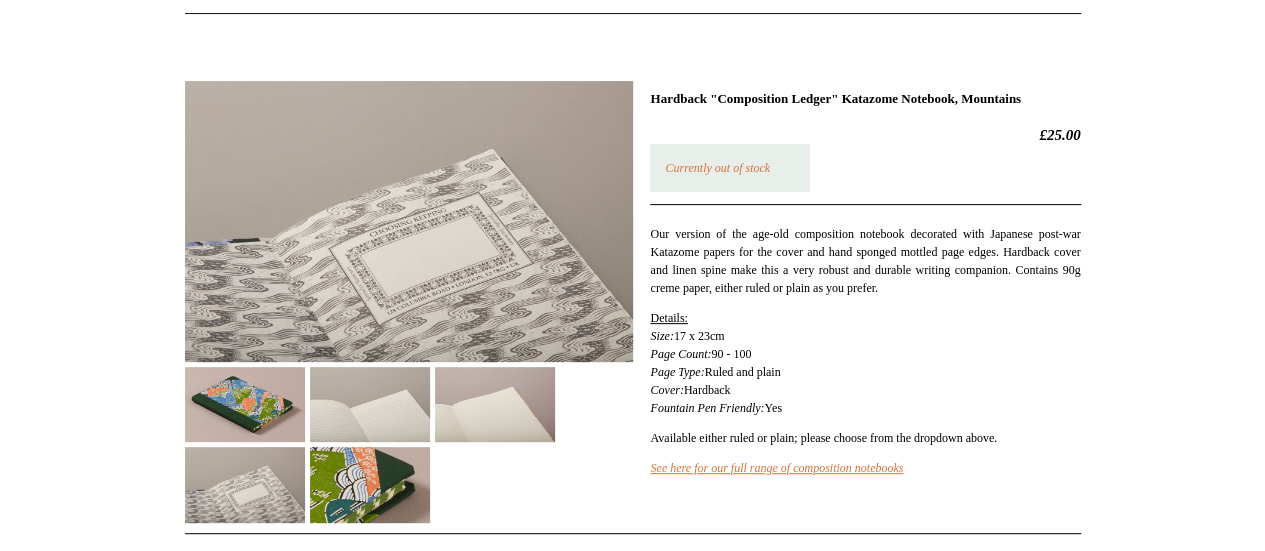 scroll, scrollTop: 228, scrollLeft: 0, axis: vertical 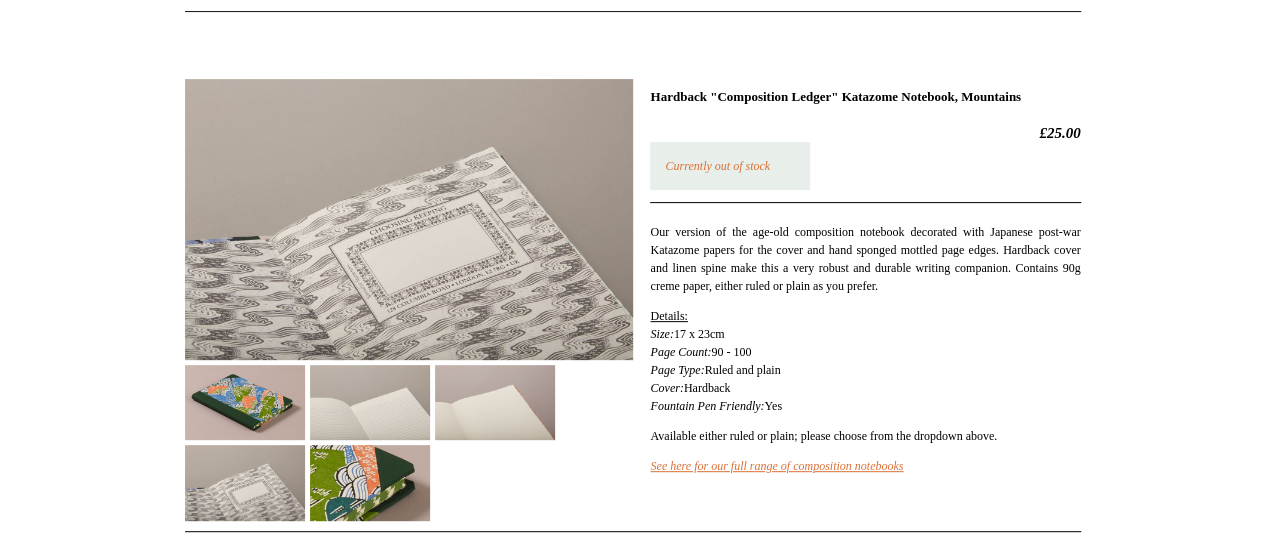 click at bounding box center [245, 402] 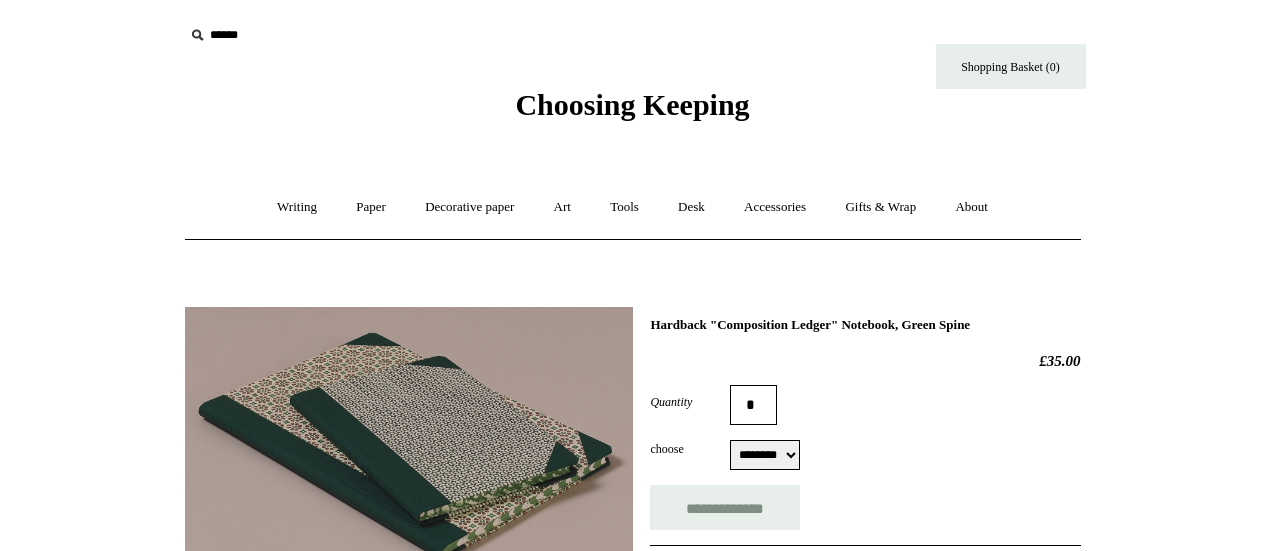 select on "********" 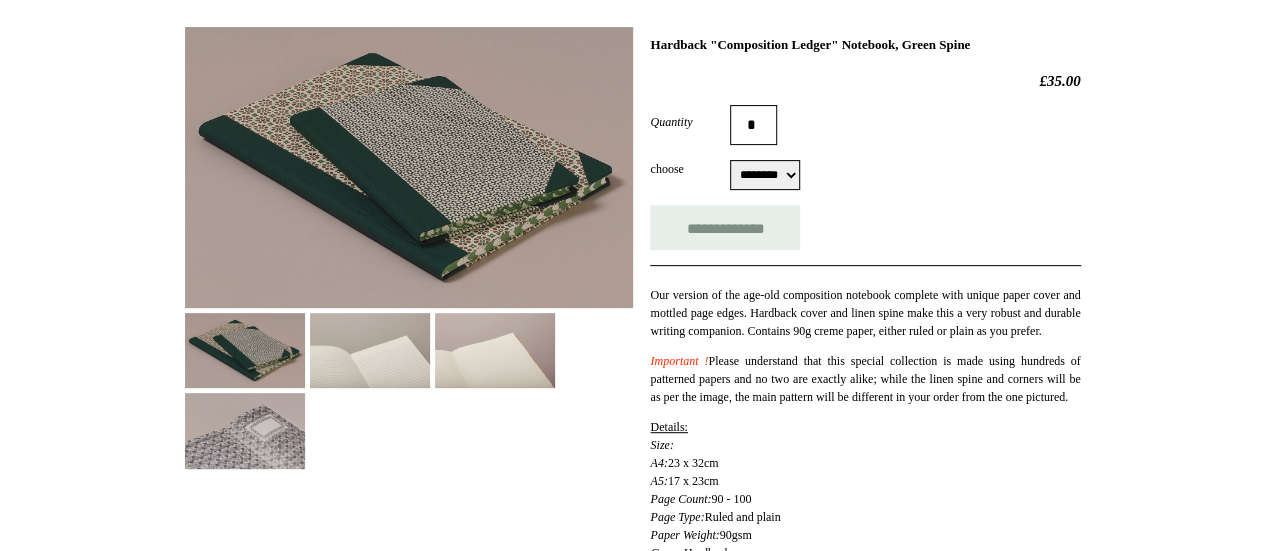 scroll, scrollTop: 281, scrollLeft: 0, axis: vertical 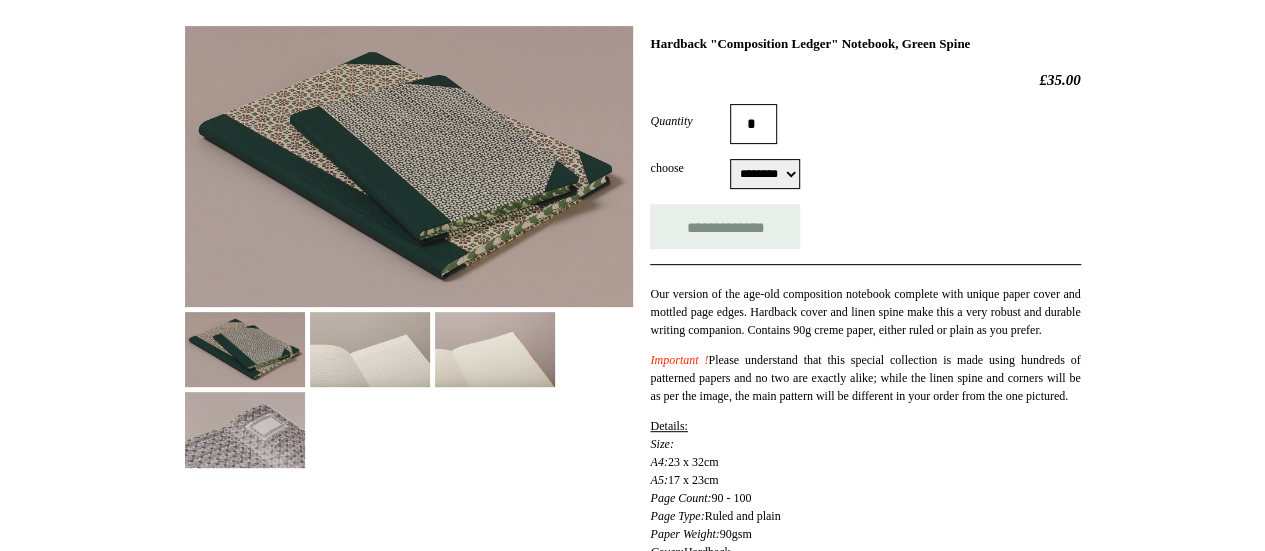 click at bounding box center (409, 166) 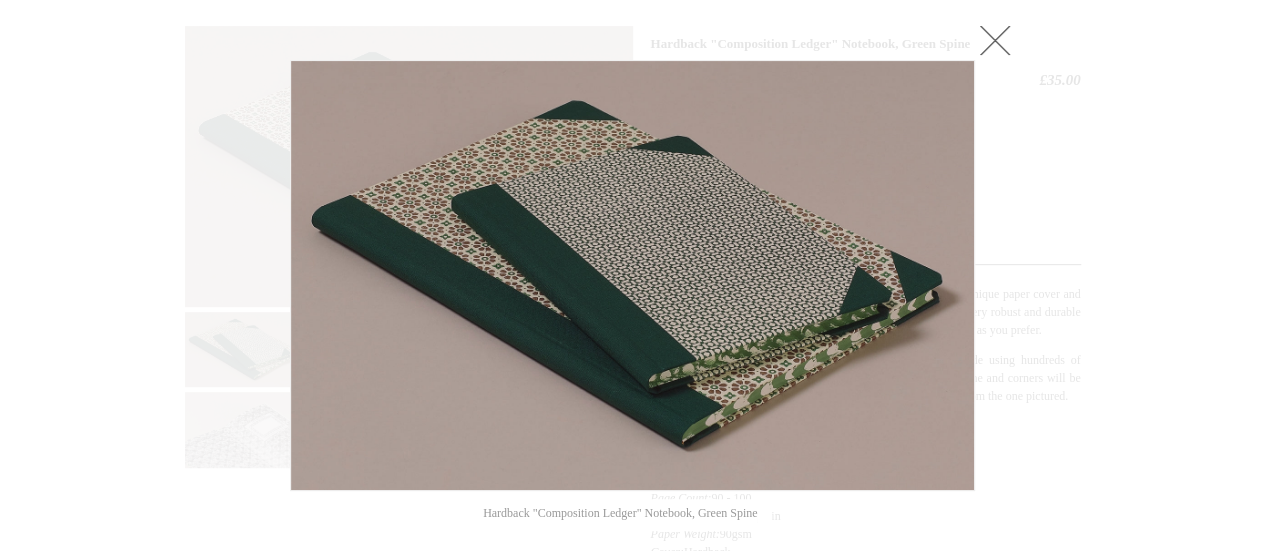 click at bounding box center (995, 40) 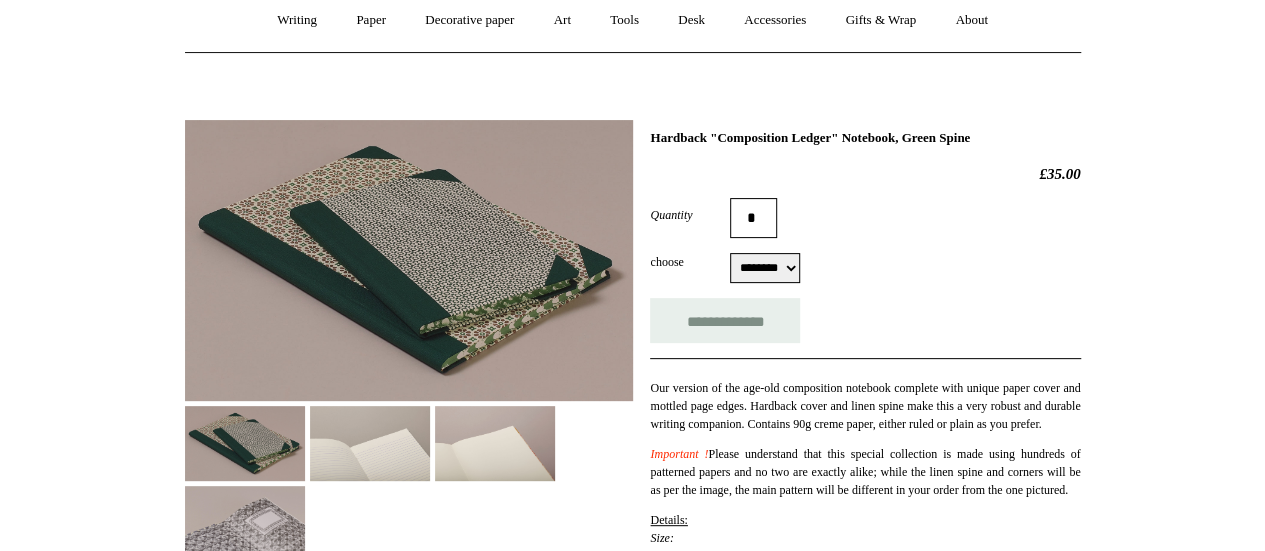 scroll, scrollTop: 358, scrollLeft: 0, axis: vertical 